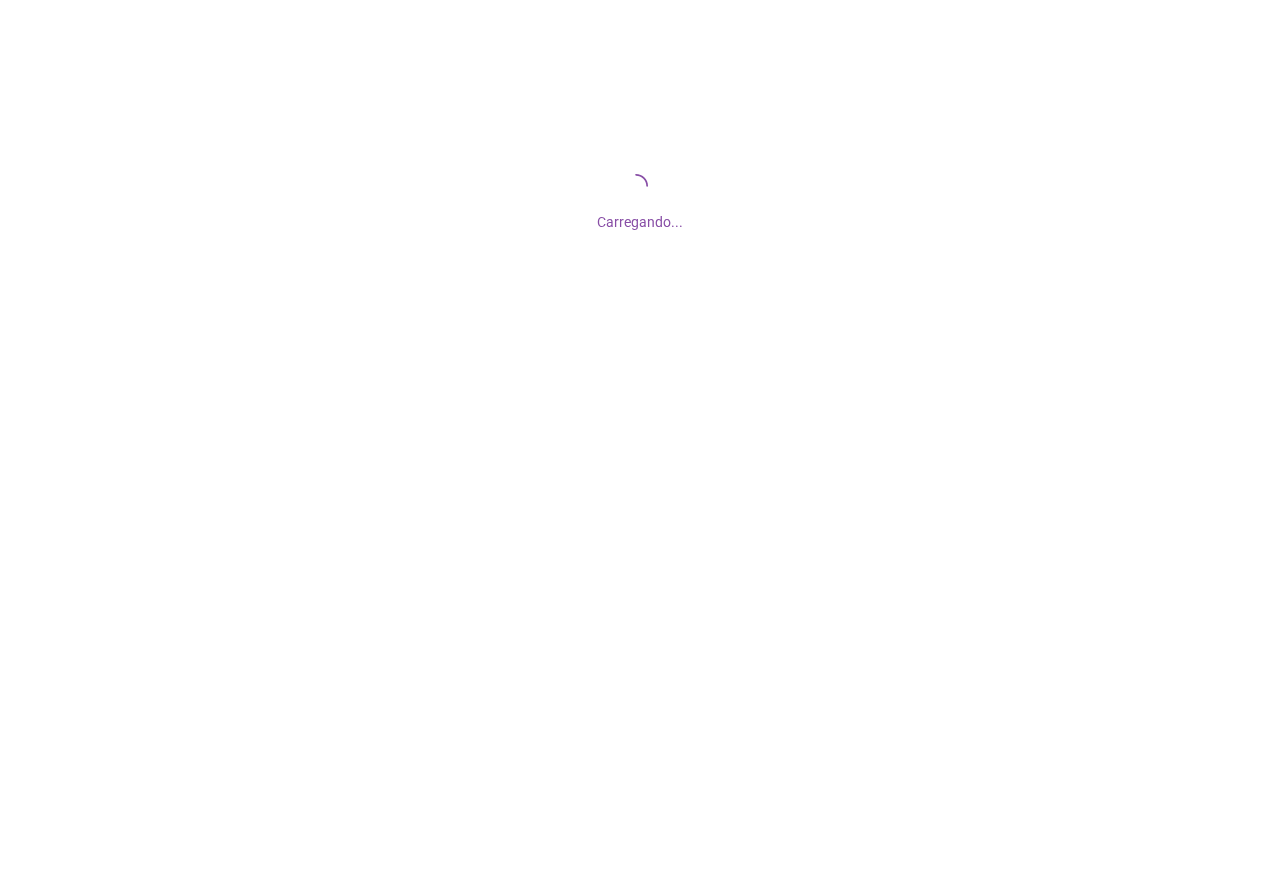 scroll, scrollTop: 0, scrollLeft: 0, axis: both 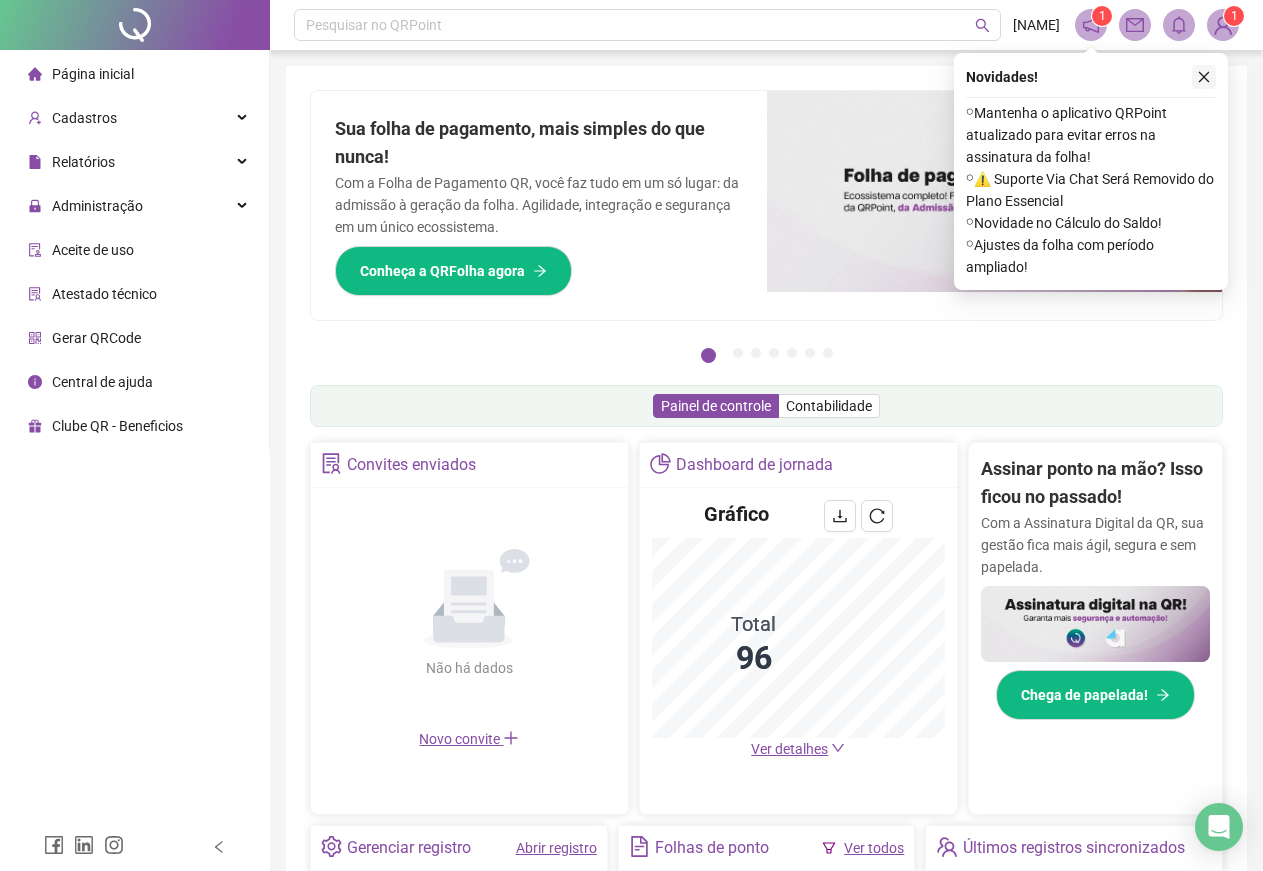 click 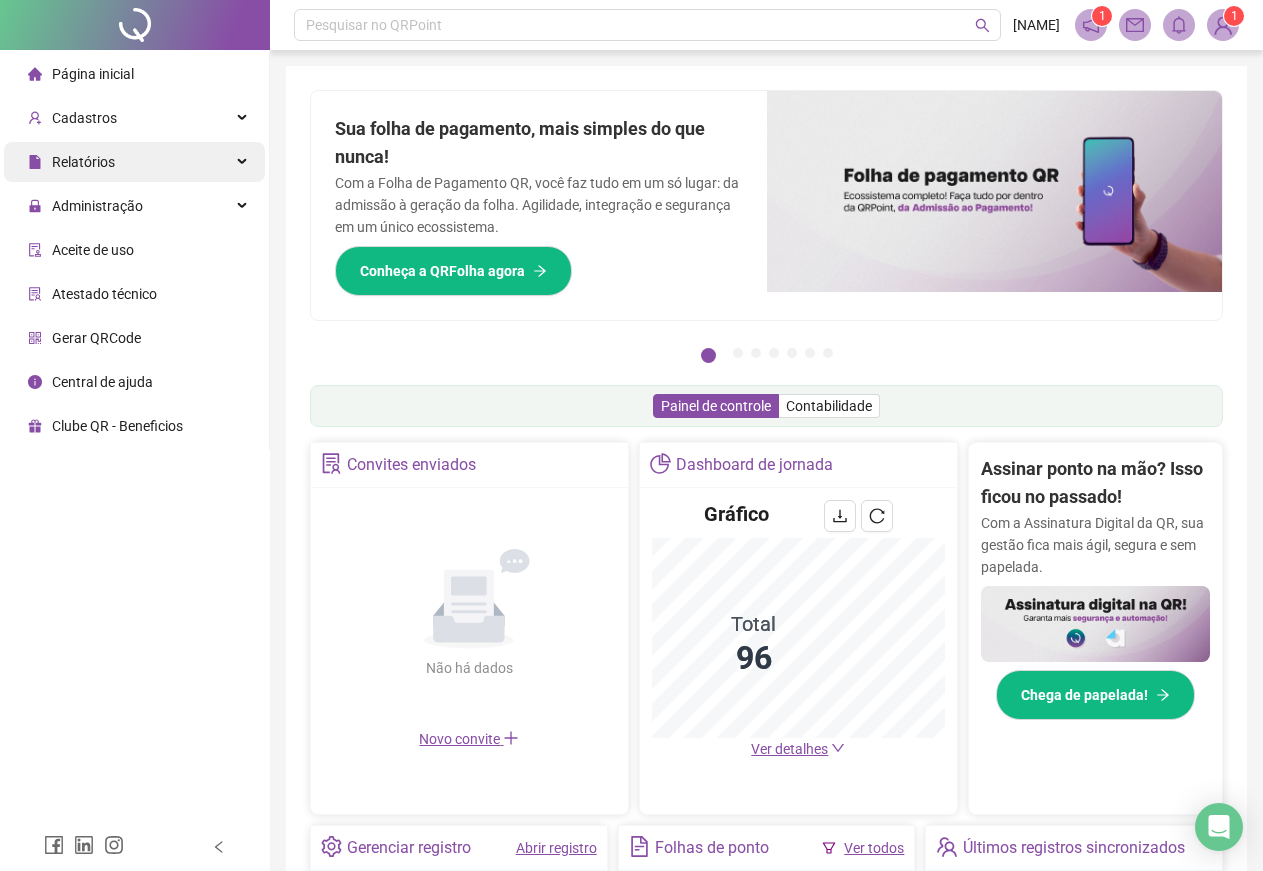 click on "Relatórios" at bounding box center [83, 162] 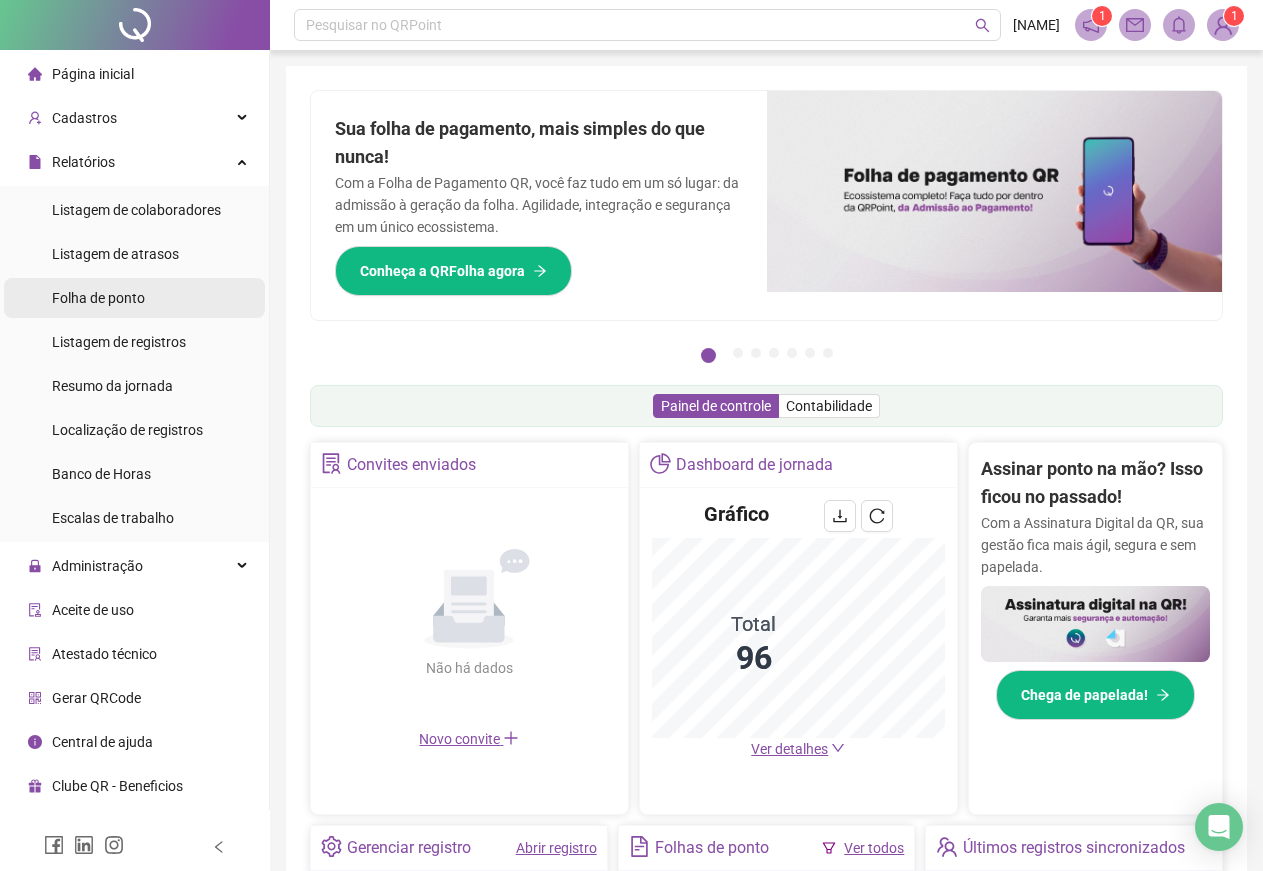 click on "Folha de ponto" at bounding box center (98, 298) 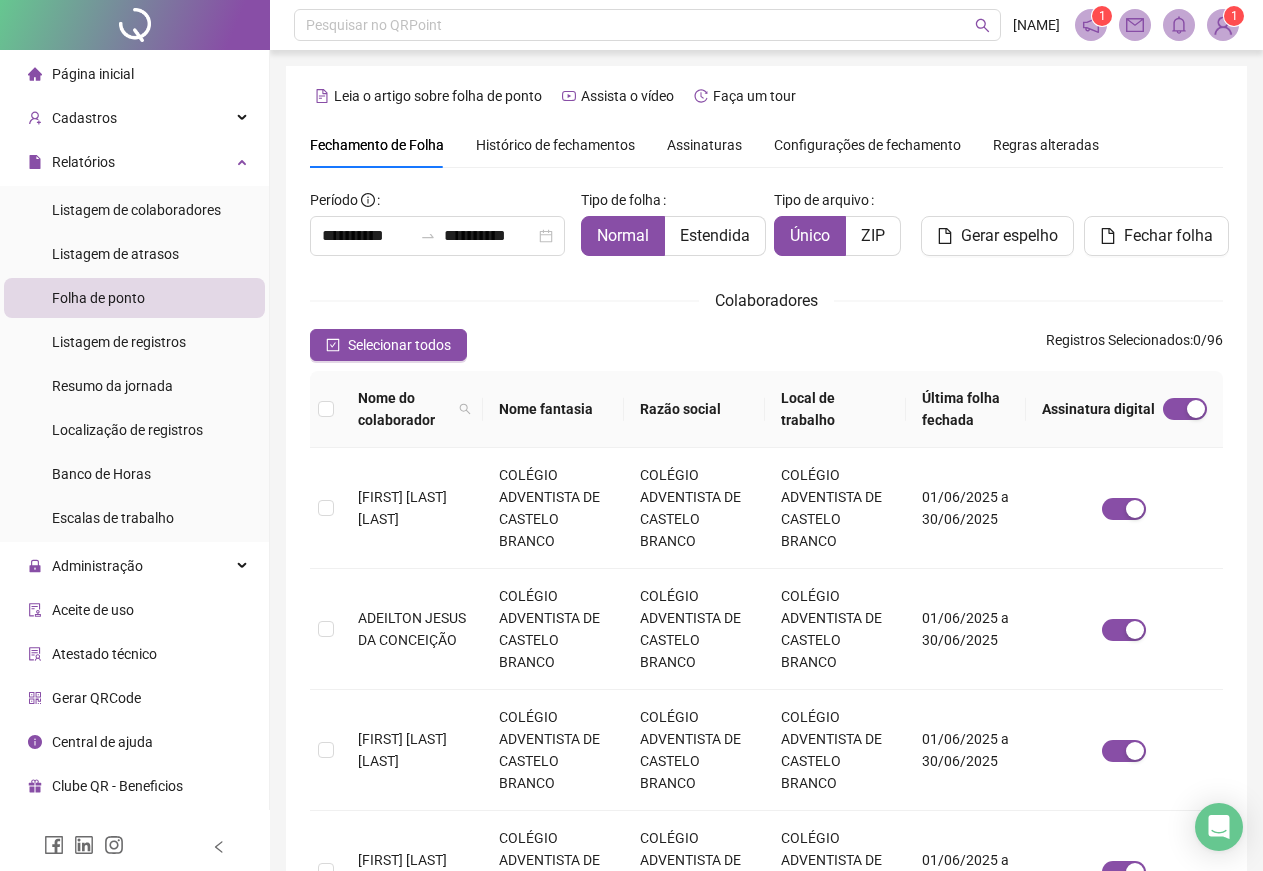 click on "Assinaturas" at bounding box center [704, 145] 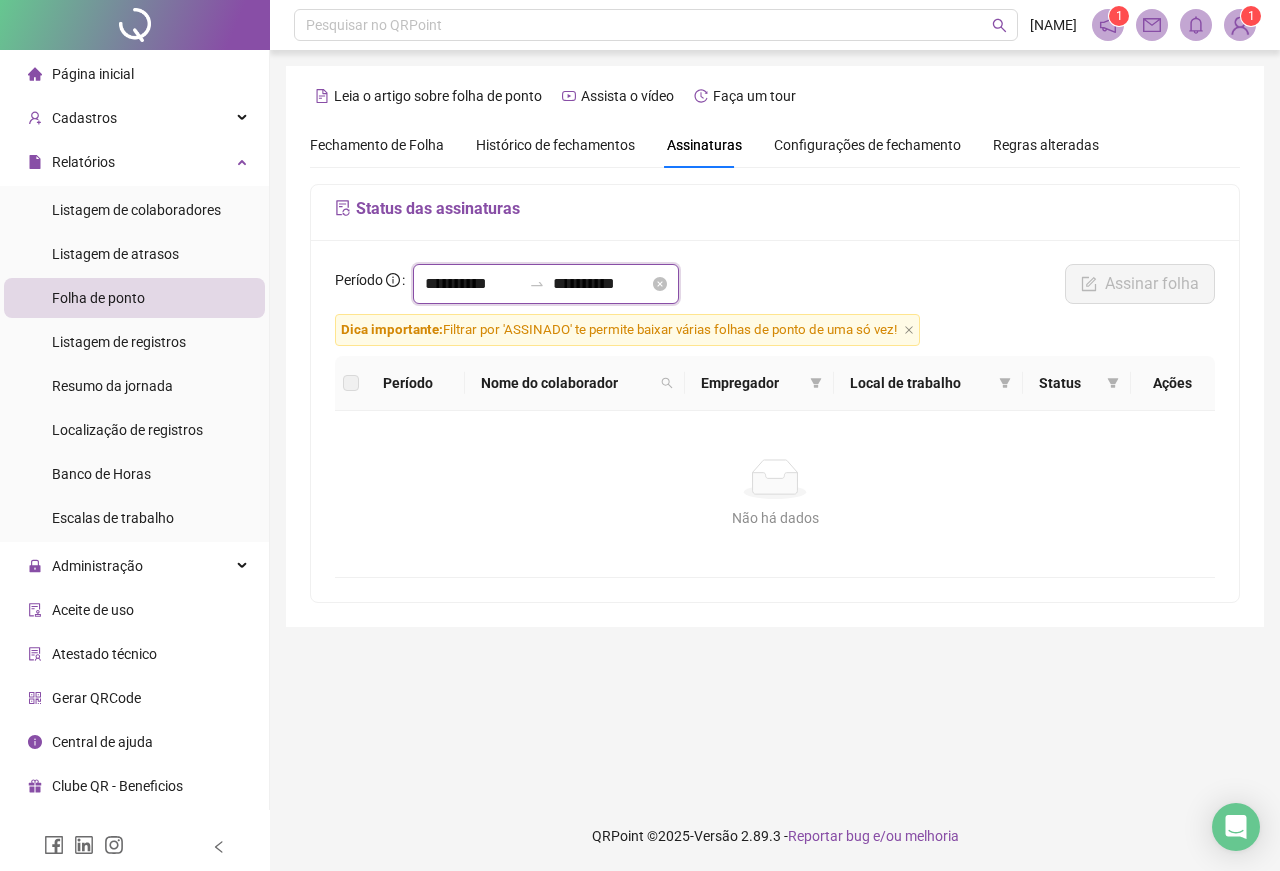 click on "**********" at bounding box center [473, 284] 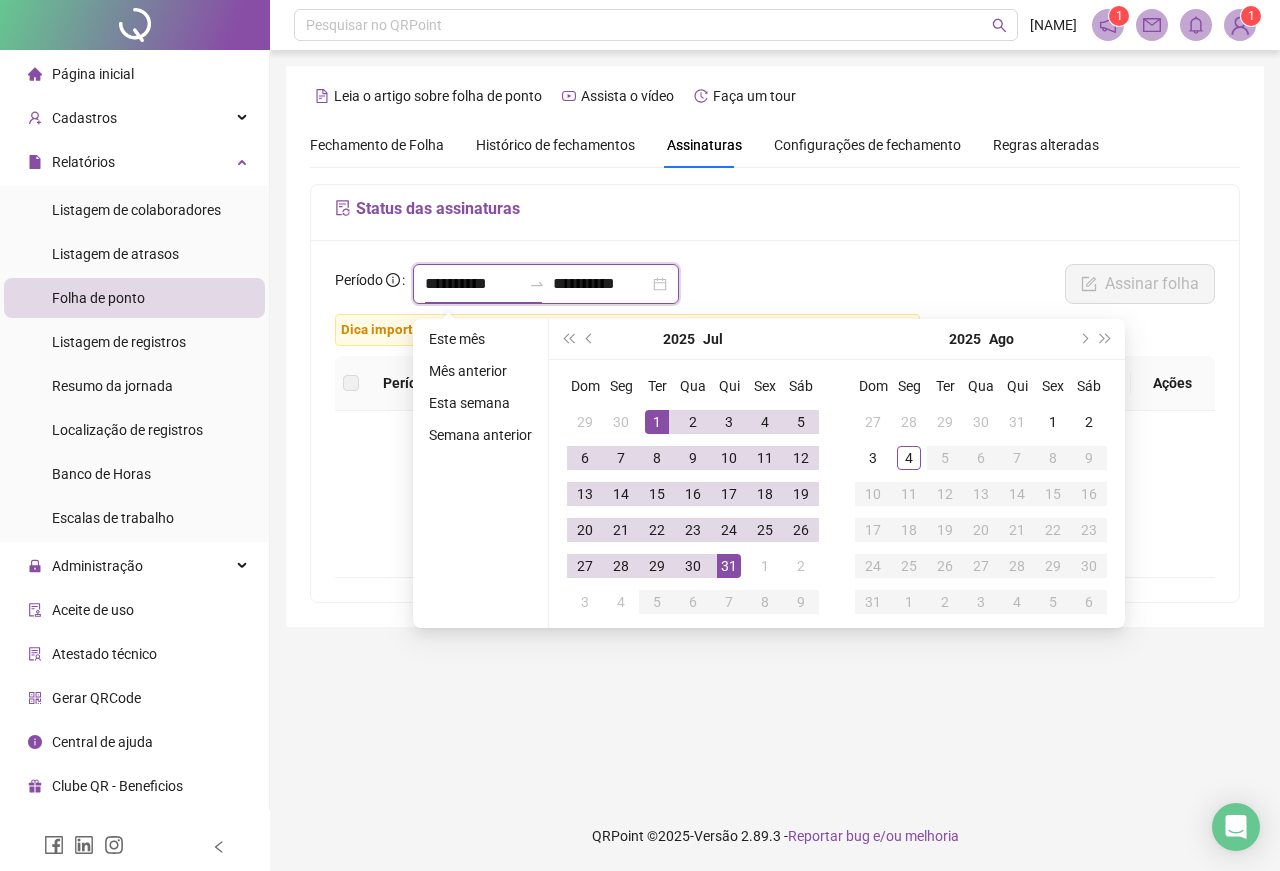 type on "**********" 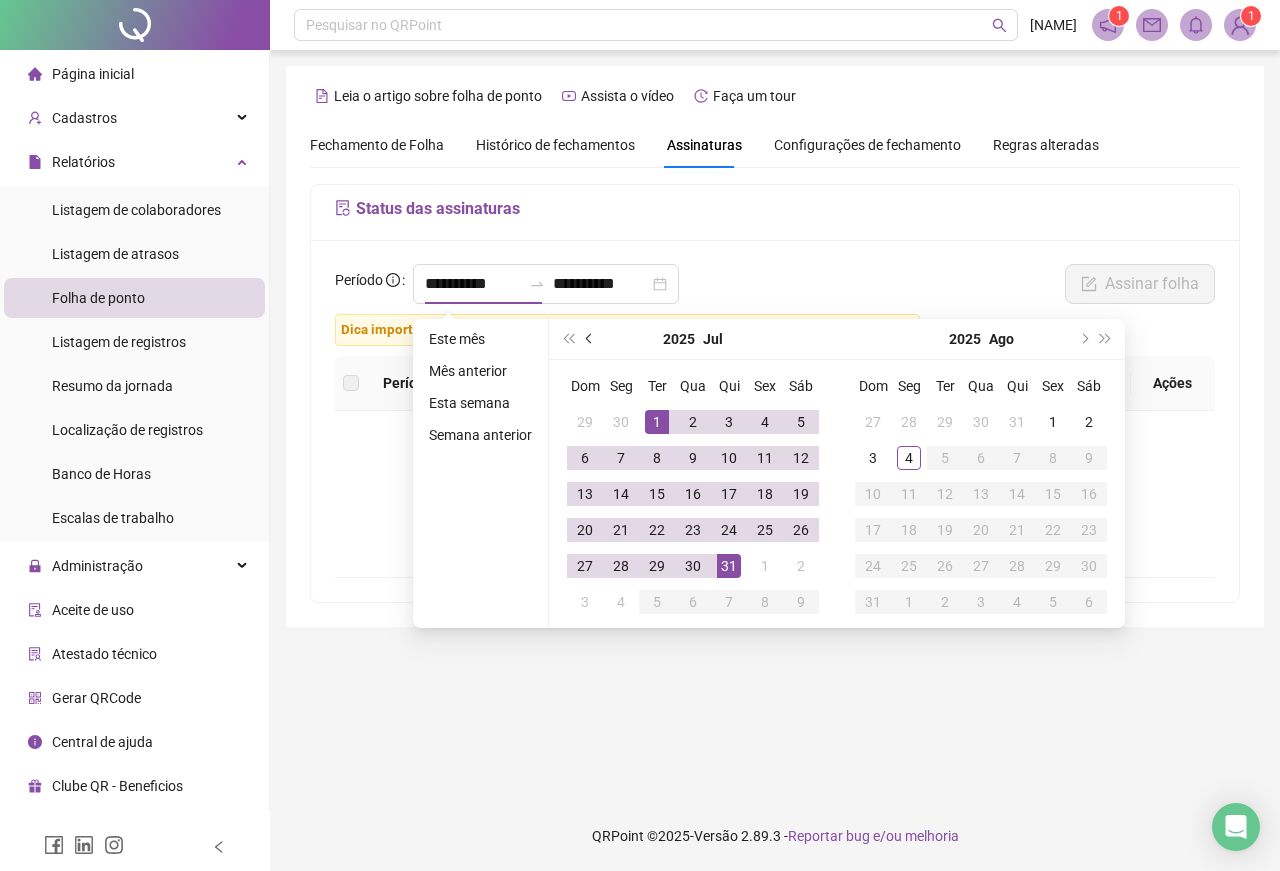 click at bounding box center (590, 339) 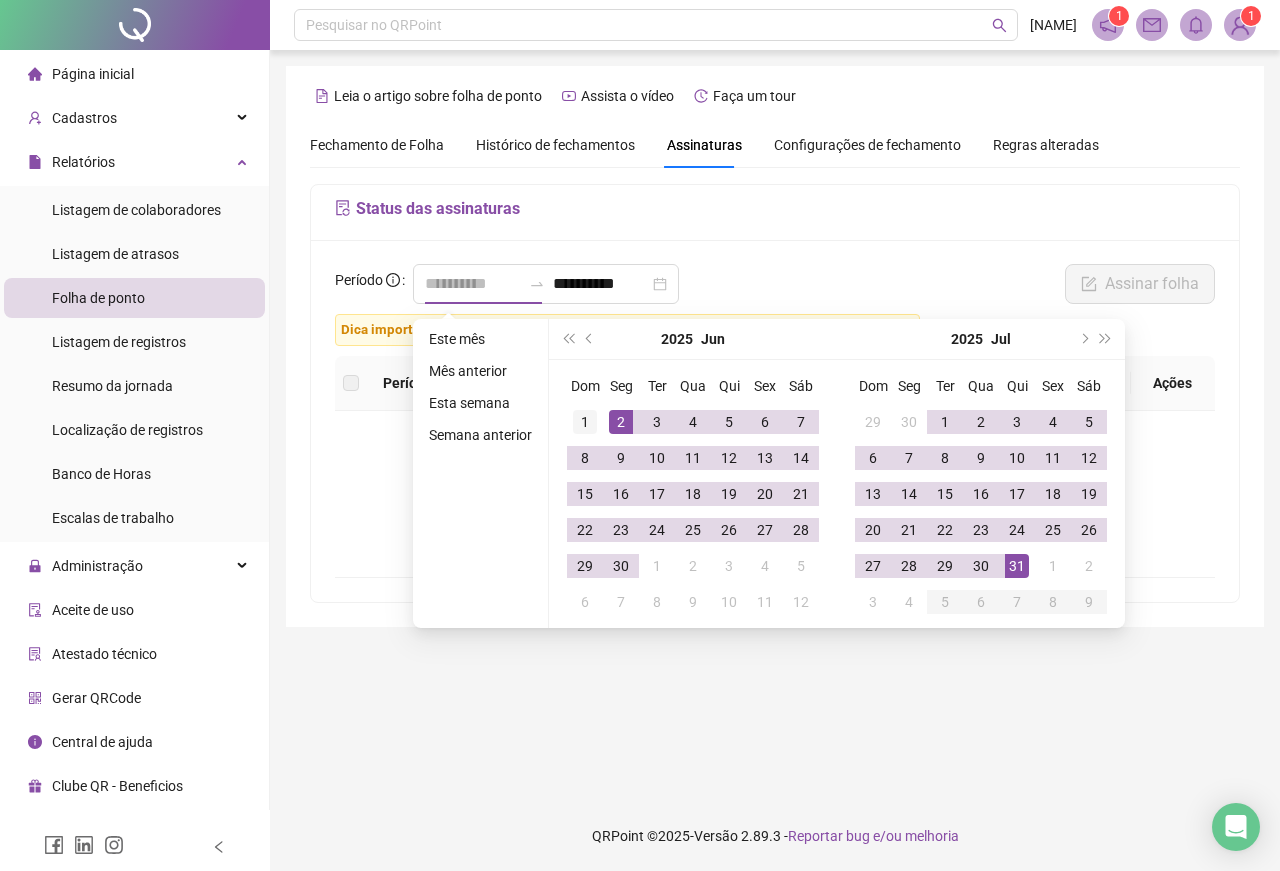type on "**********" 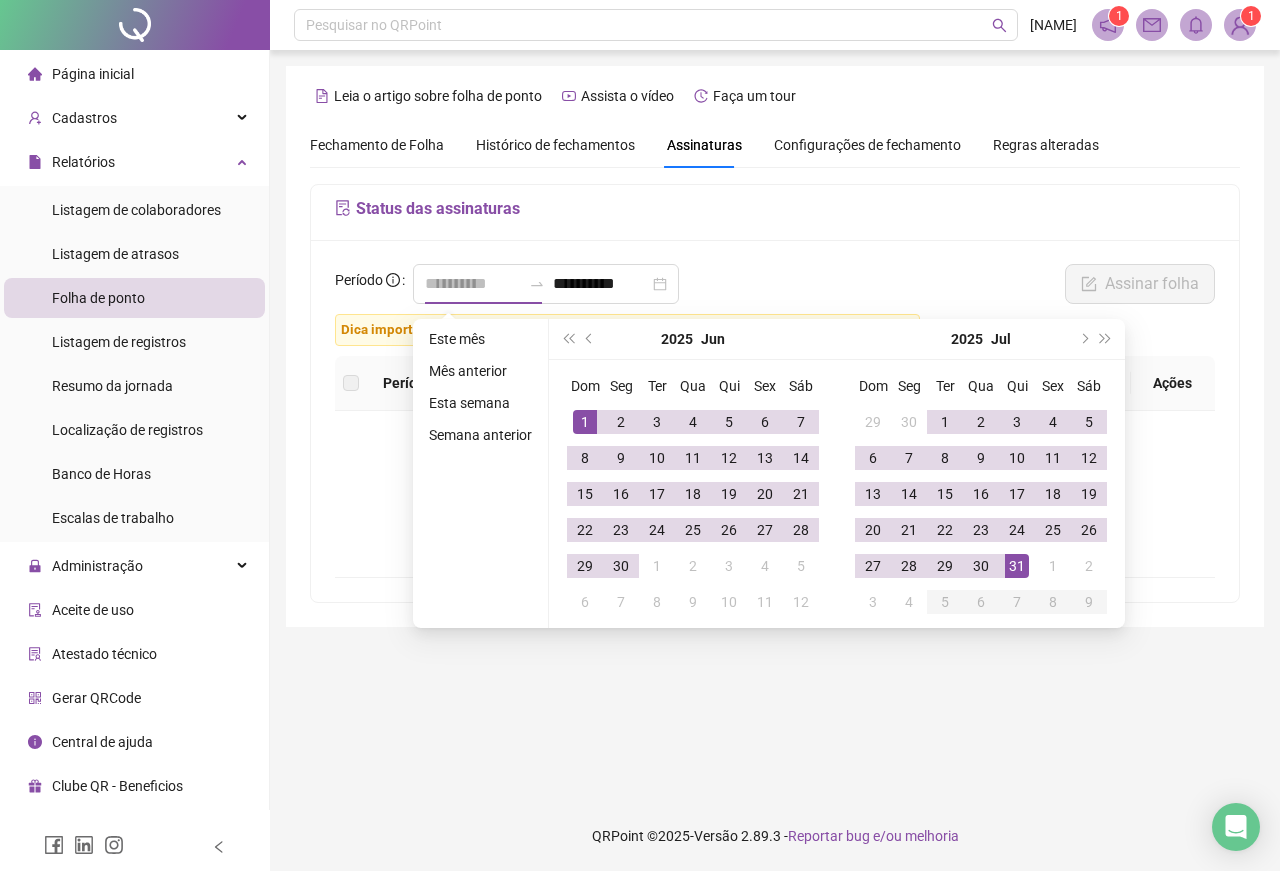 click on "1" at bounding box center (585, 422) 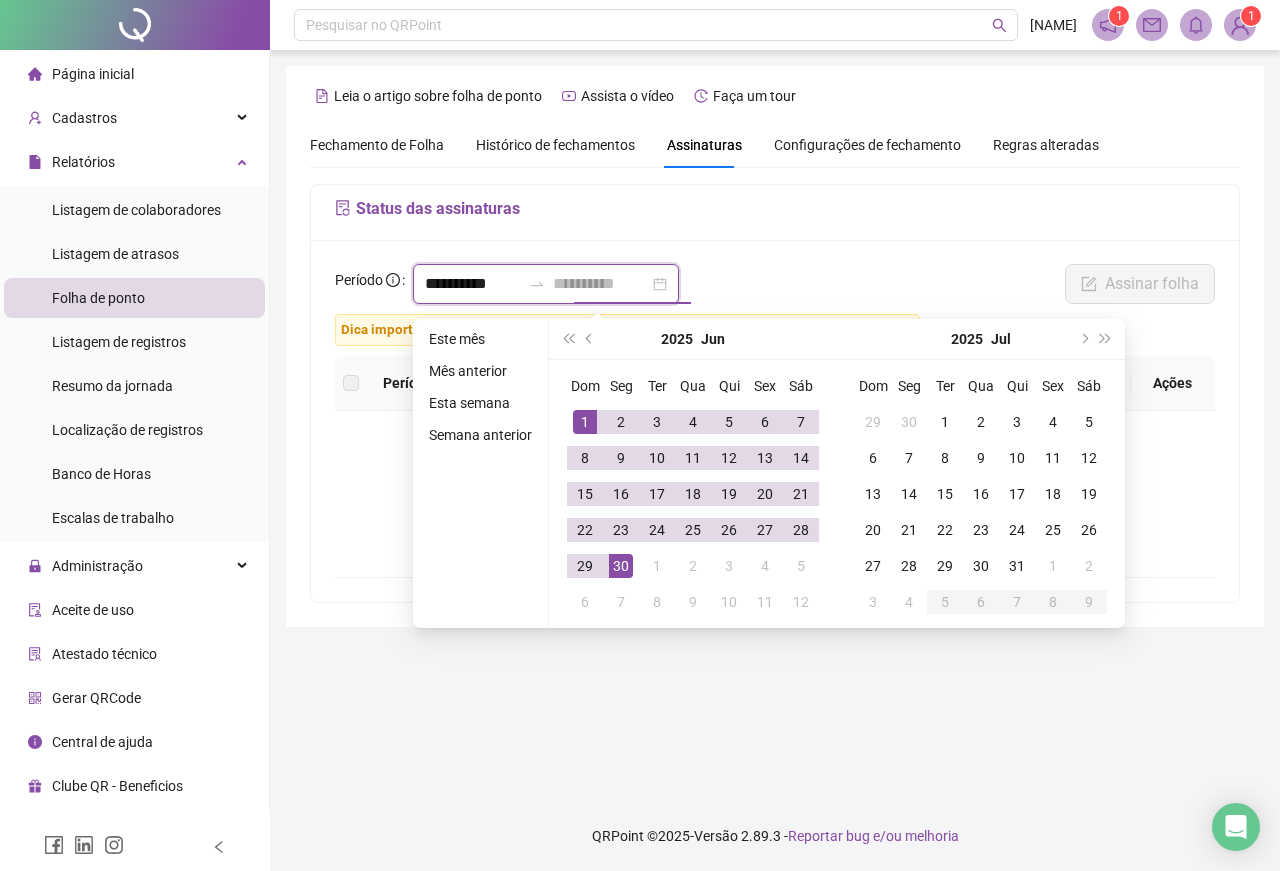 type on "**********" 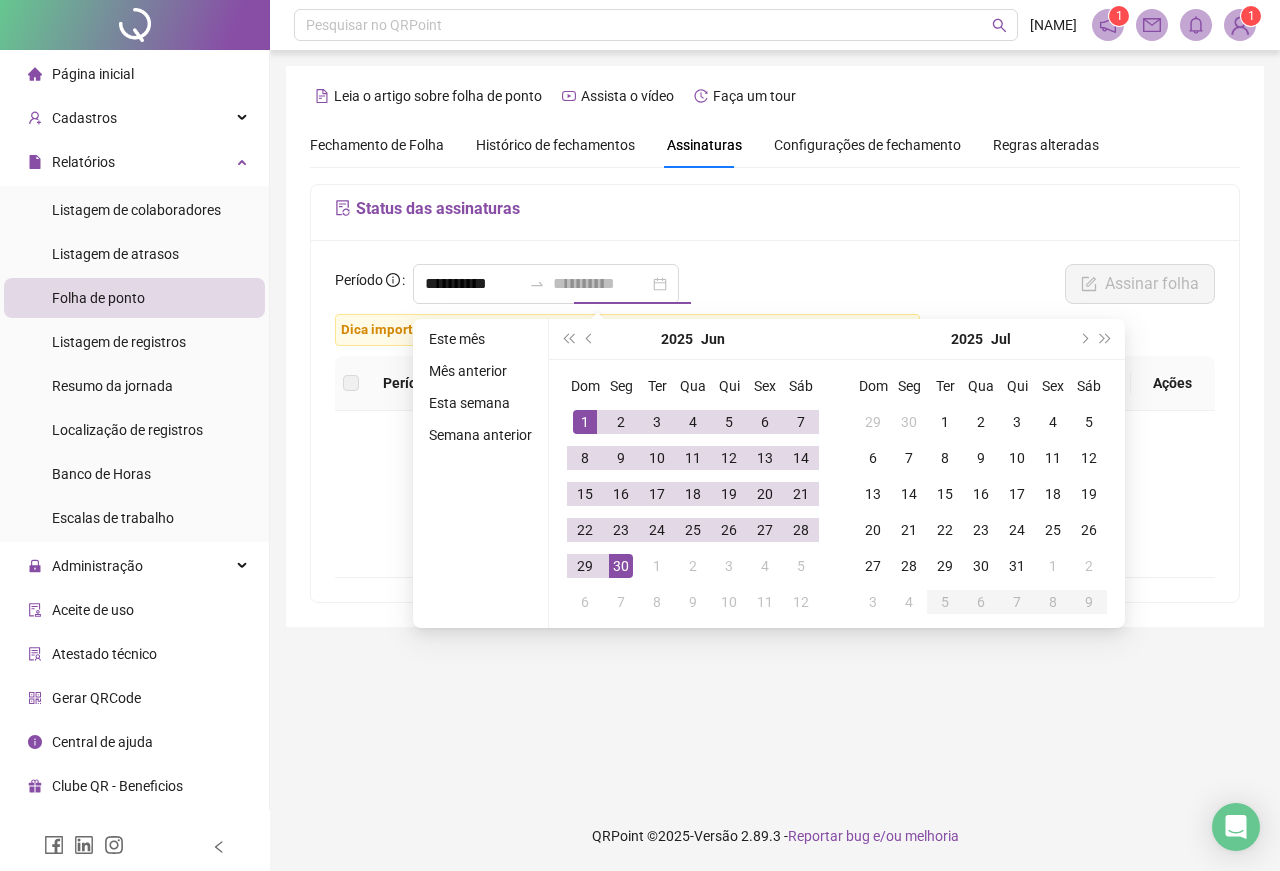 click on "30" at bounding box center (621, 566) 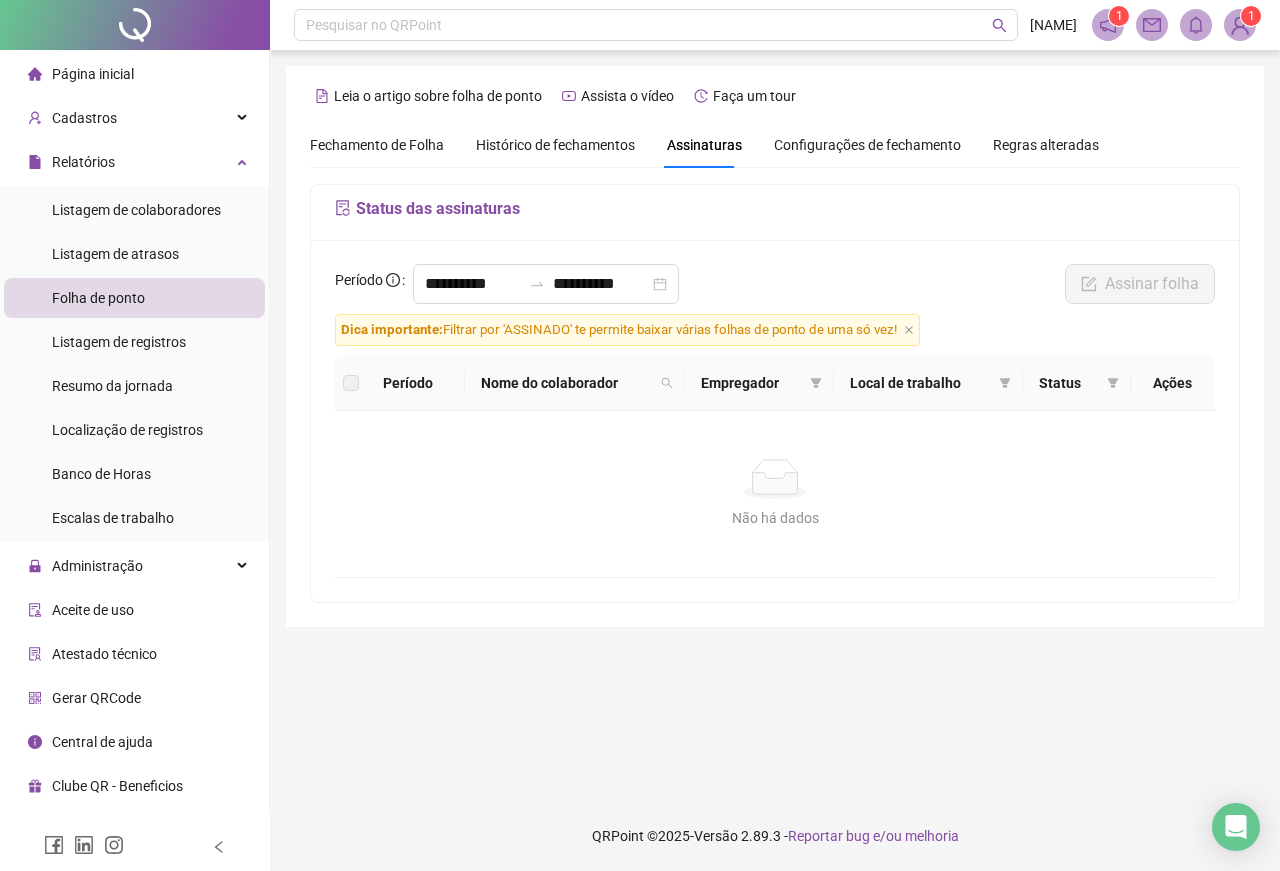 click on "Histórico de fechamentos" at bounding box center (555, 145) 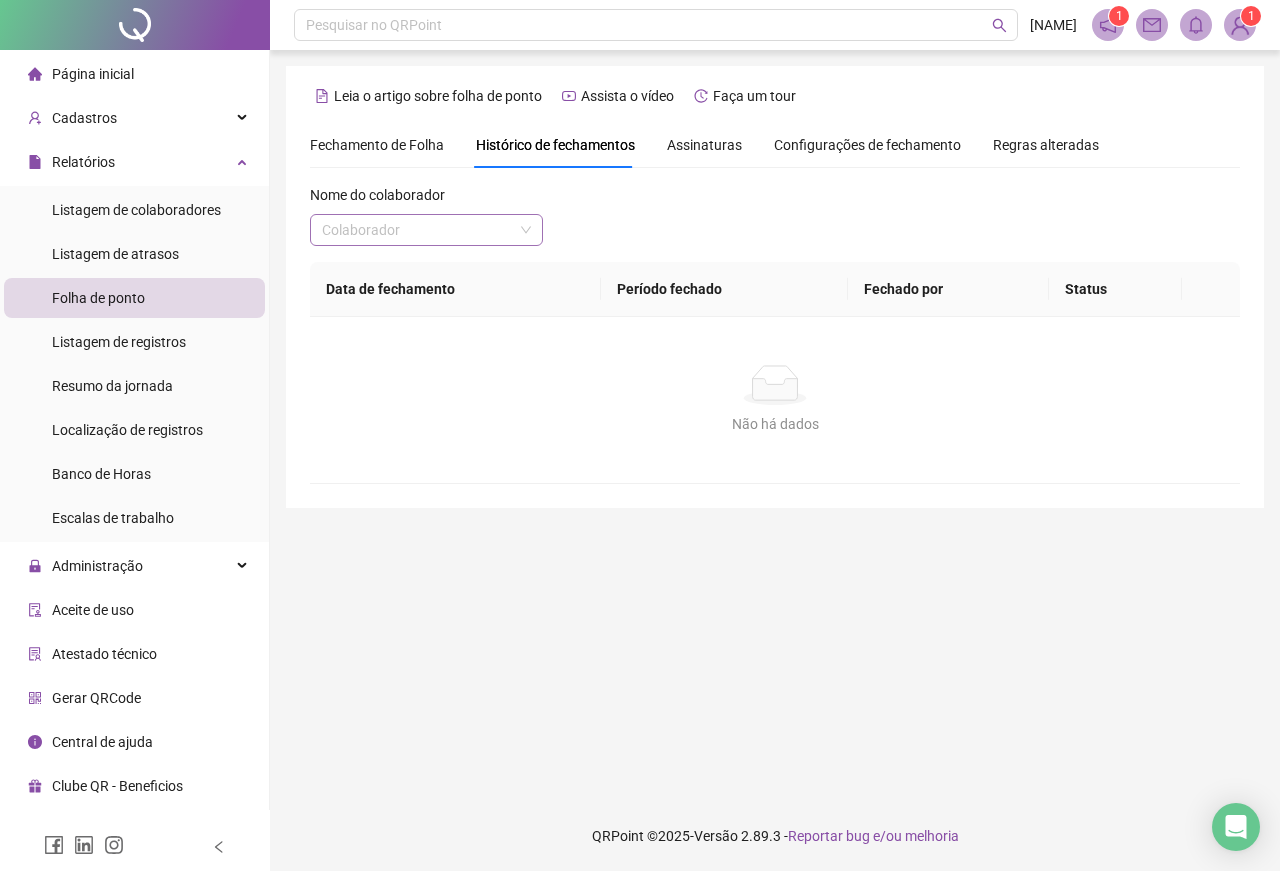 click at bounding box center (417, 230) 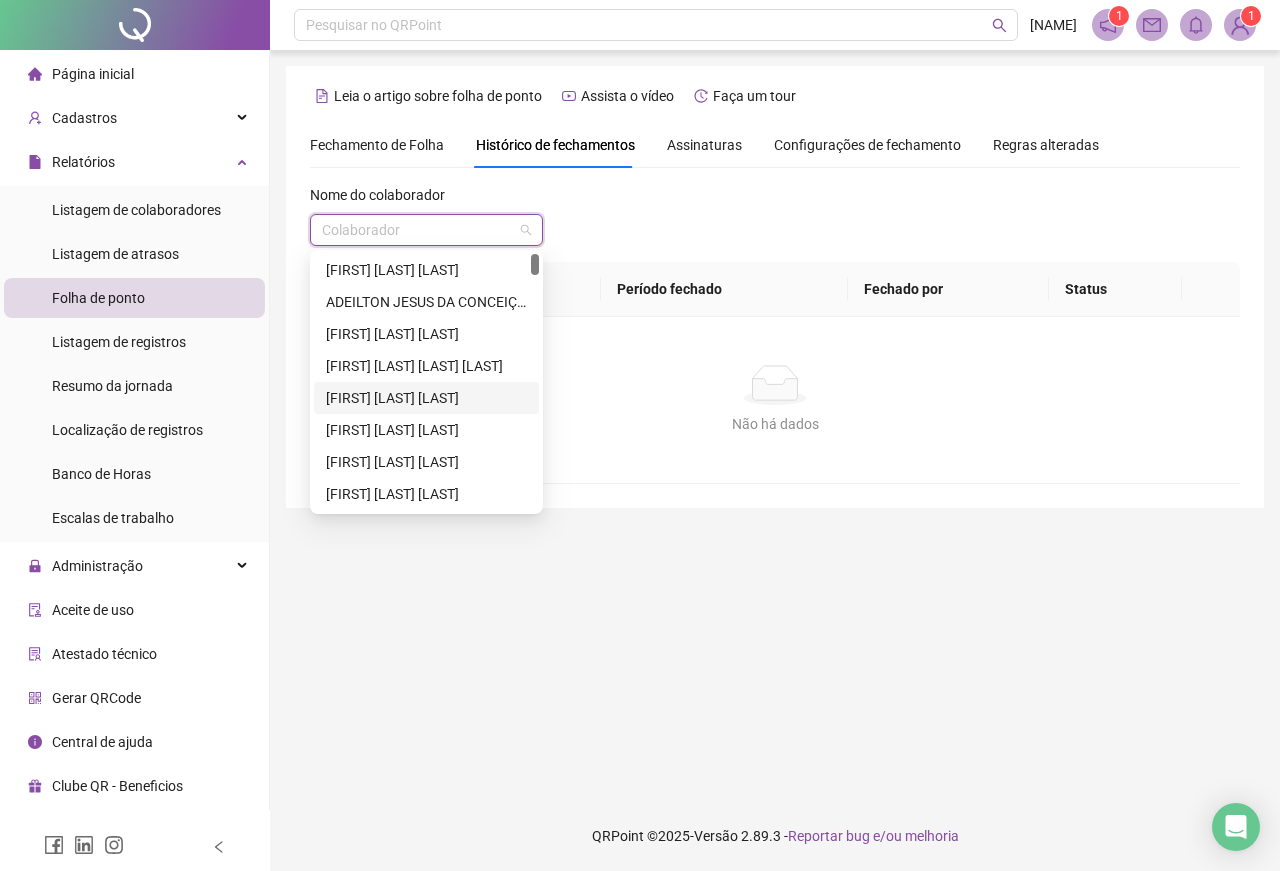 click on "[FIRST] [LAST] [LAST]" at bounding box center (426, 398) 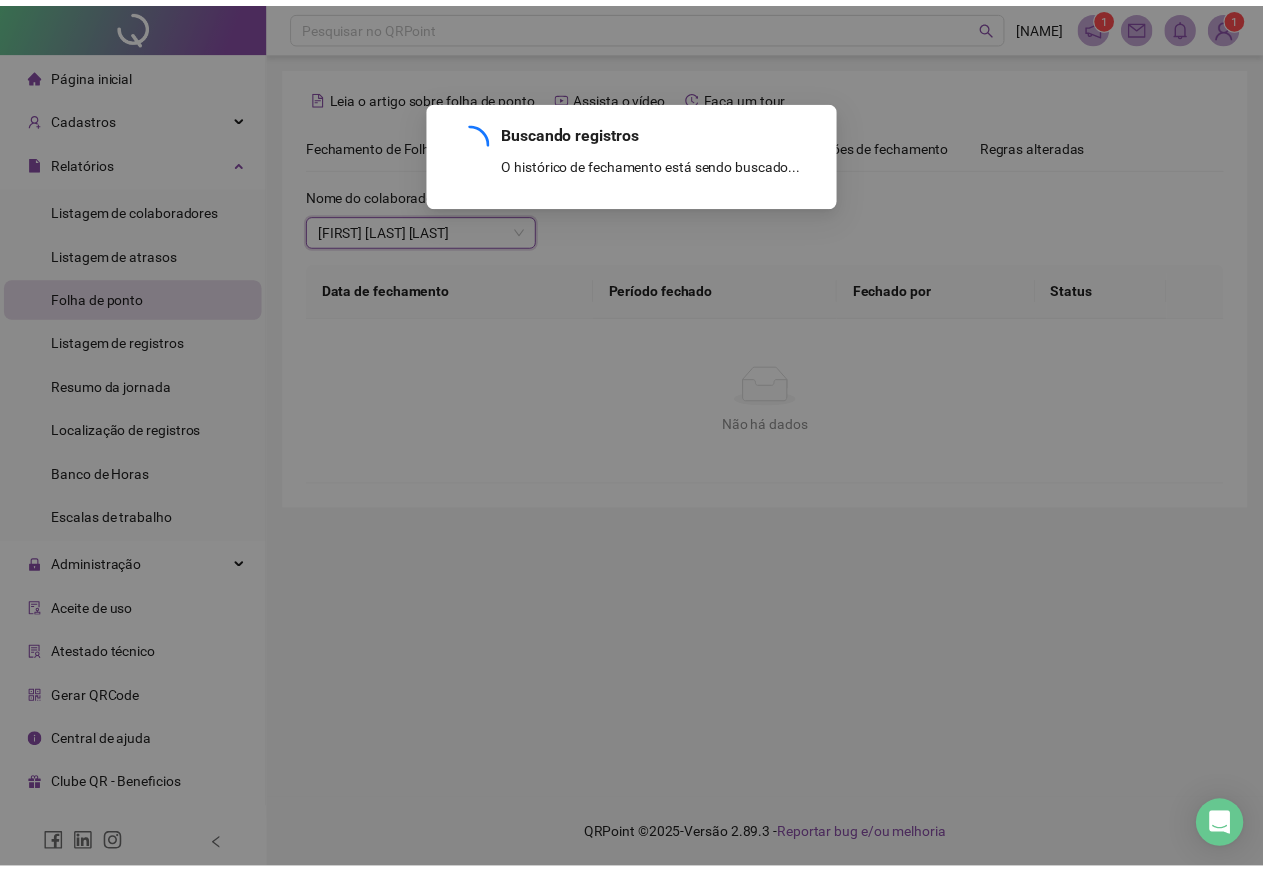 scroll, scrollTop: 82, scrollLeft: 0, axis: vertical 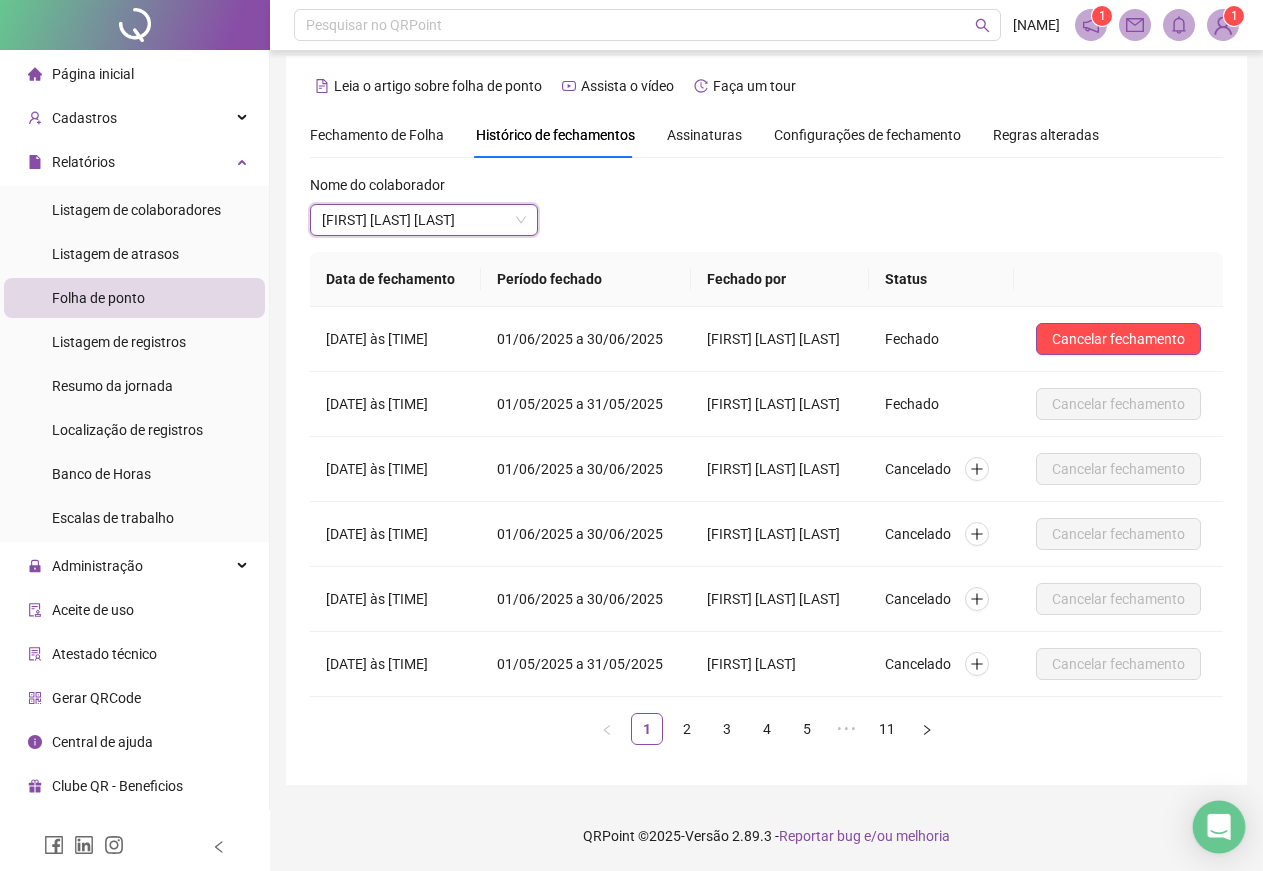 click 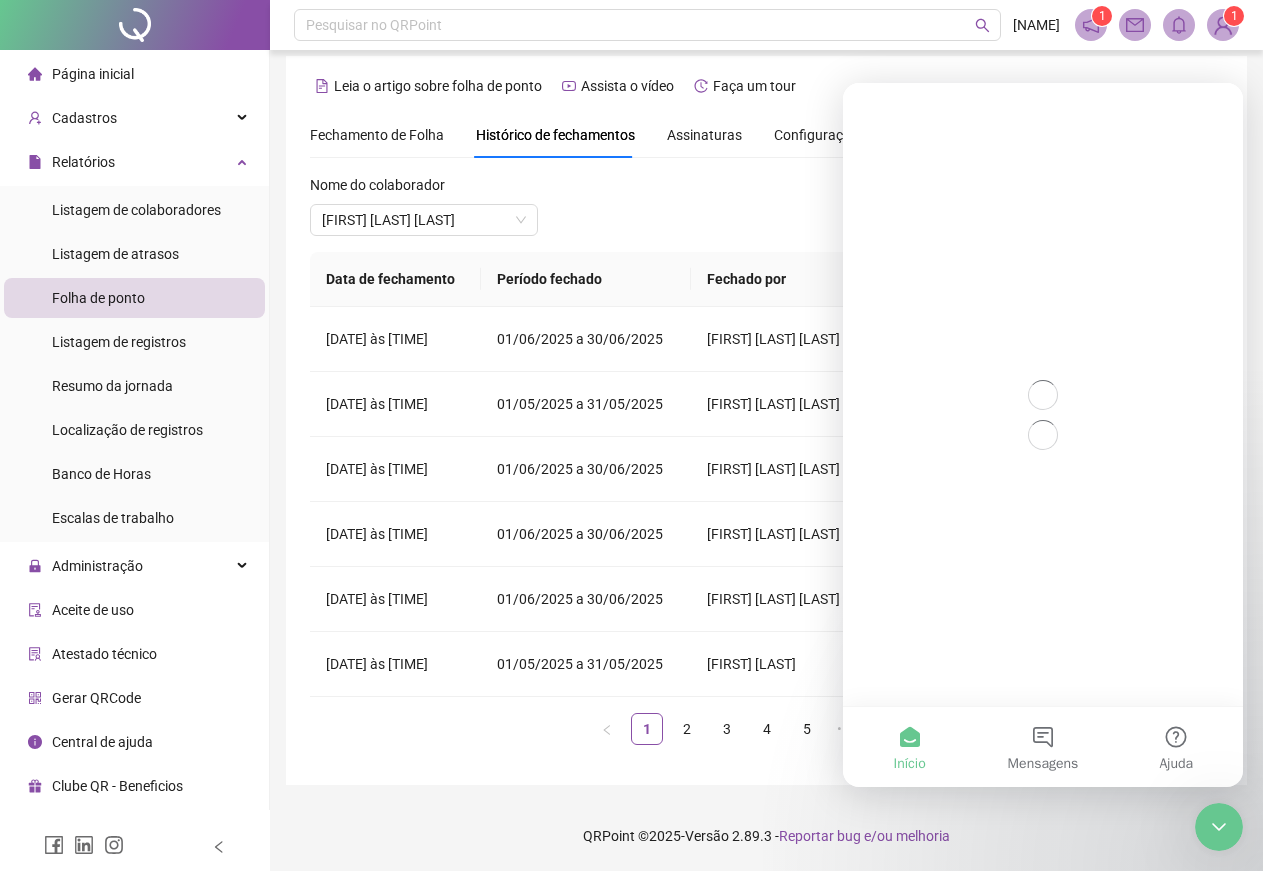 scroll, scrollTop: 0, scrollLeft: 0, axis: both 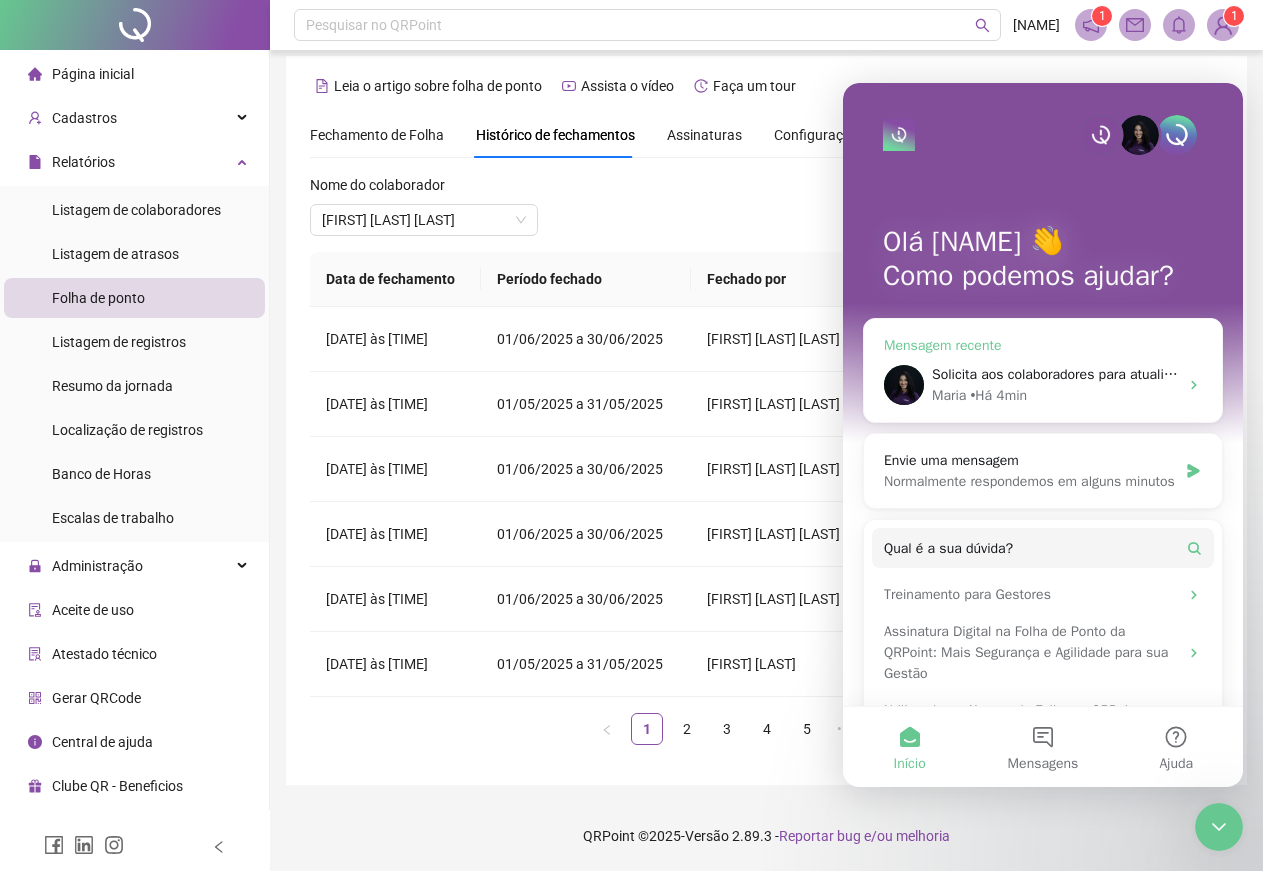 click on "Solicita aos colaboradores para atualizarem o app de registro de ponto na loja de aplicativos do smartphone deles por favor" at bounding box center (1312, 374) 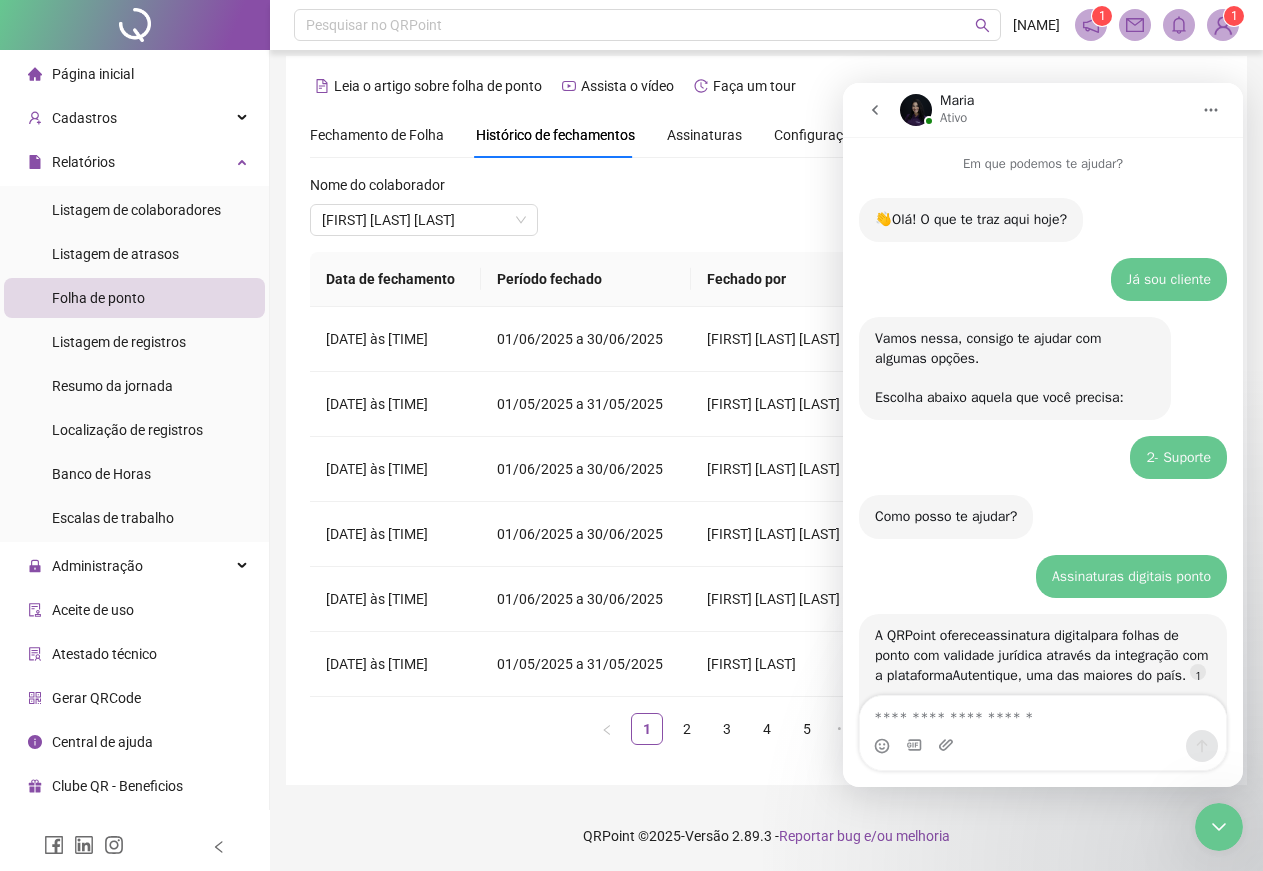 scroll, scrollTop: 2799, scrollLeft: 0, axis: vertical 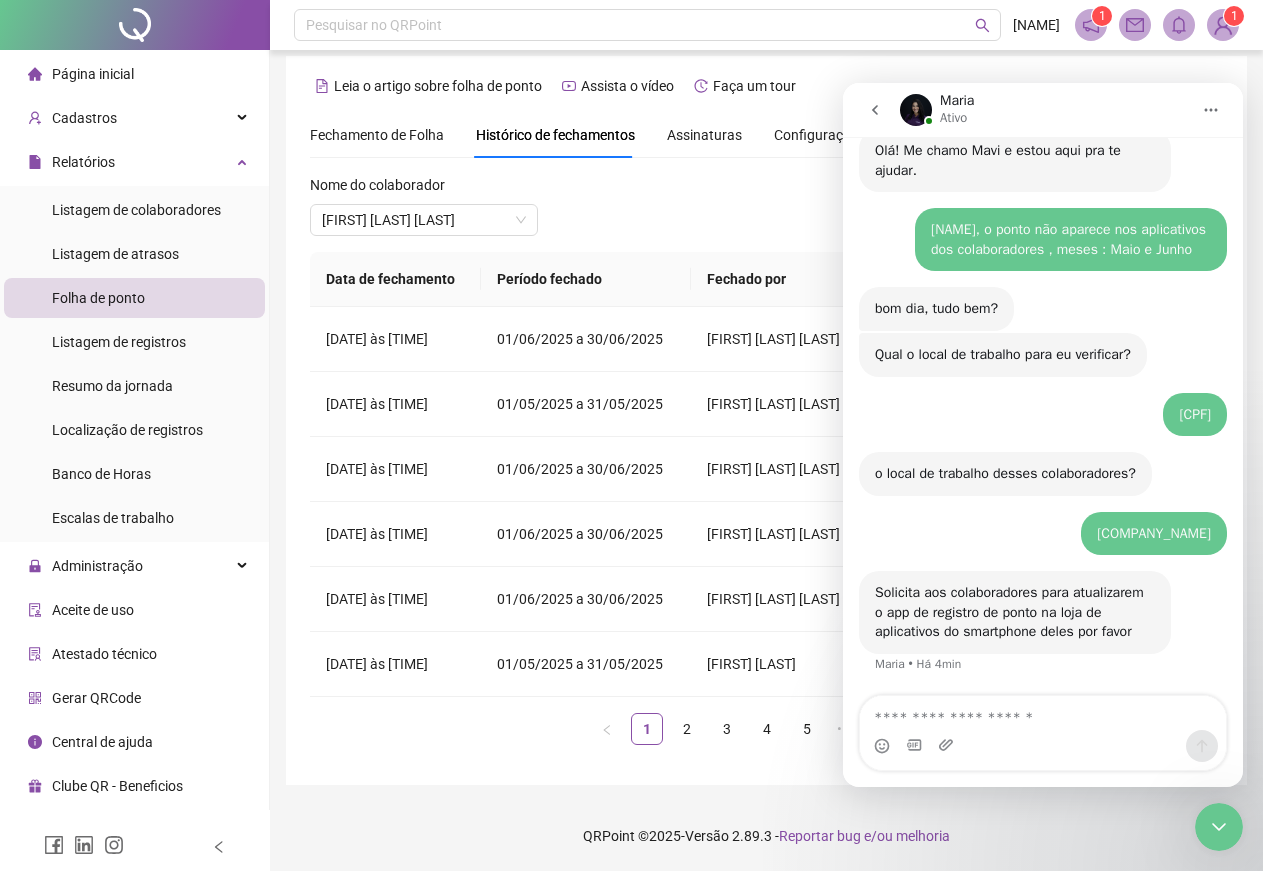 click at bounding box center (1043, 713) 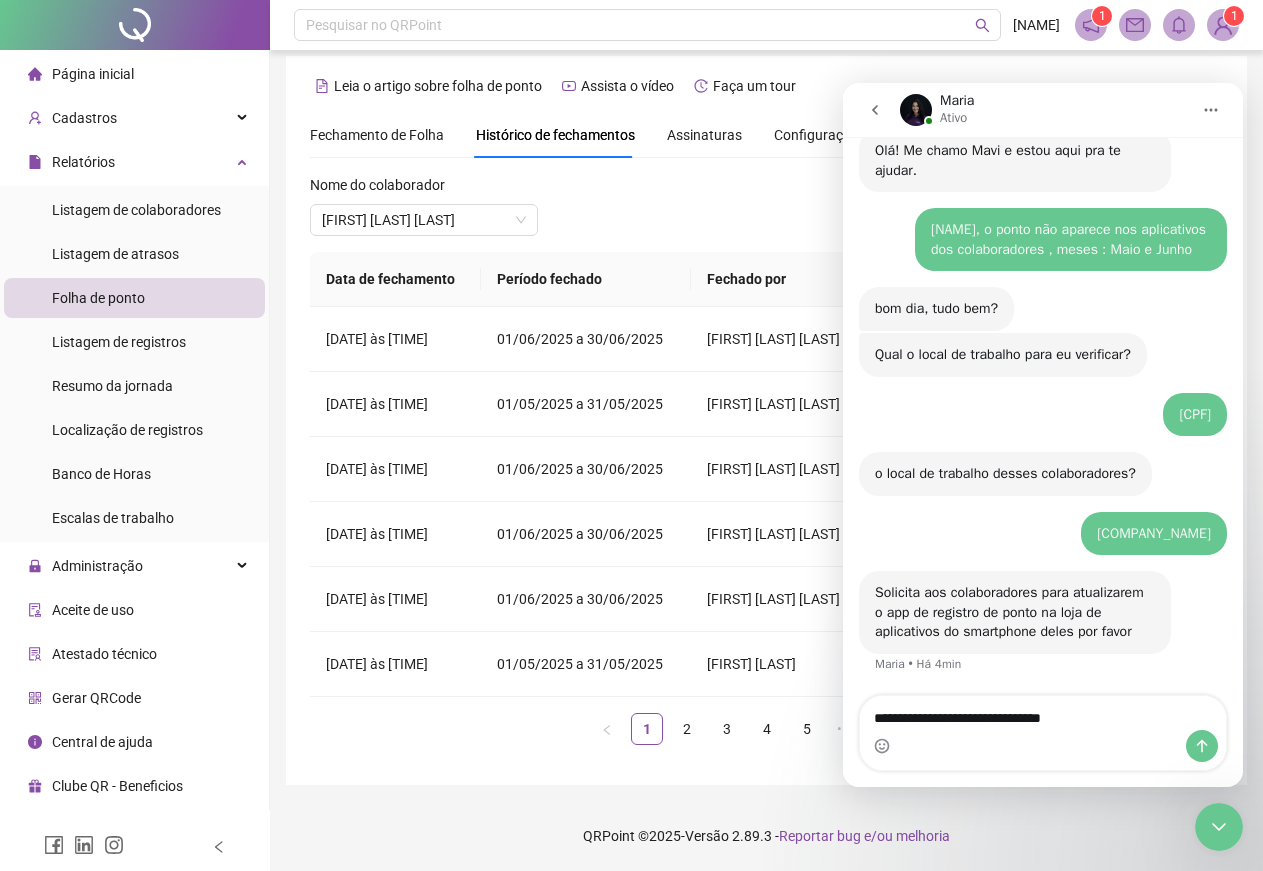 drag, startPoint x: 1130, startPoint y: 723, endPoint x: 835, endPoint y: 725, distance: 295.00677 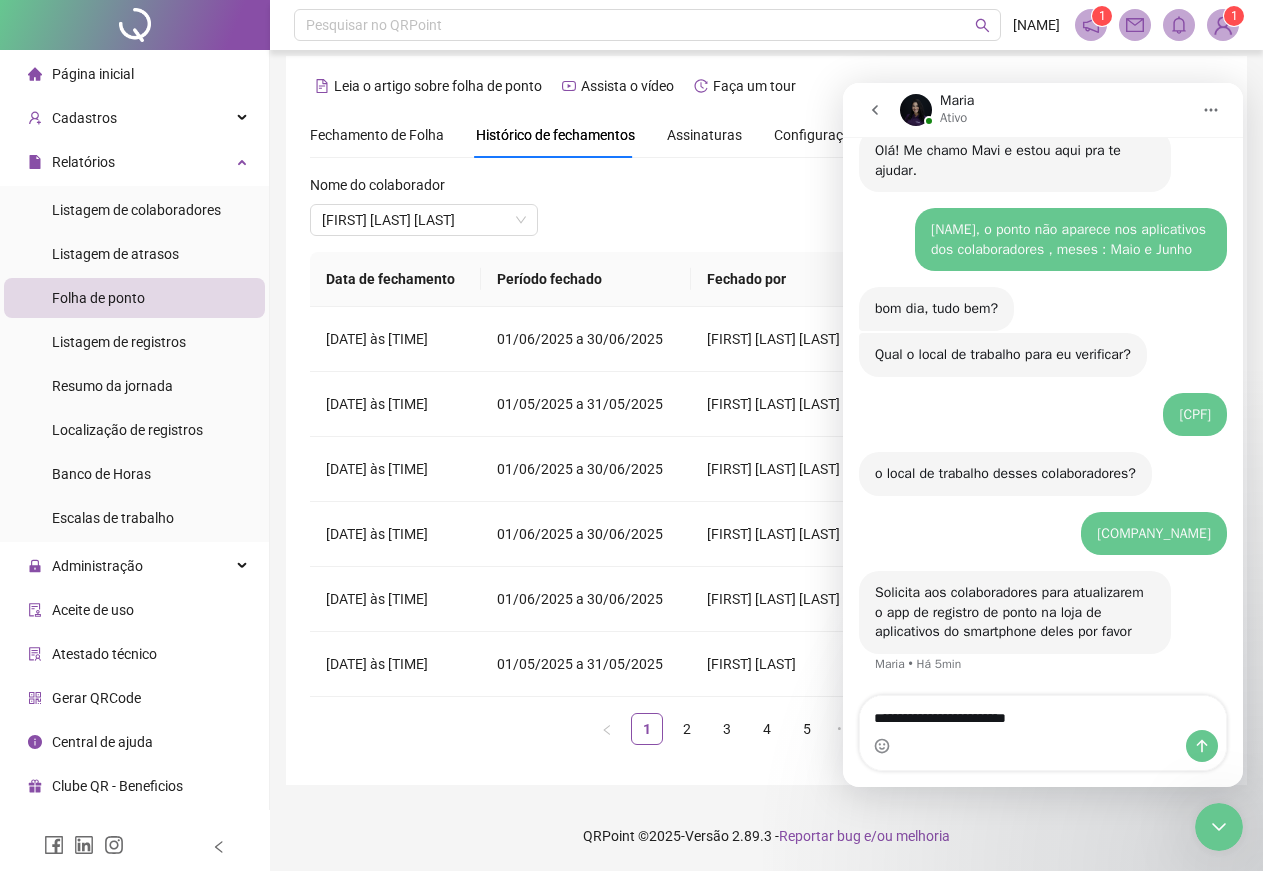 type on "**********" 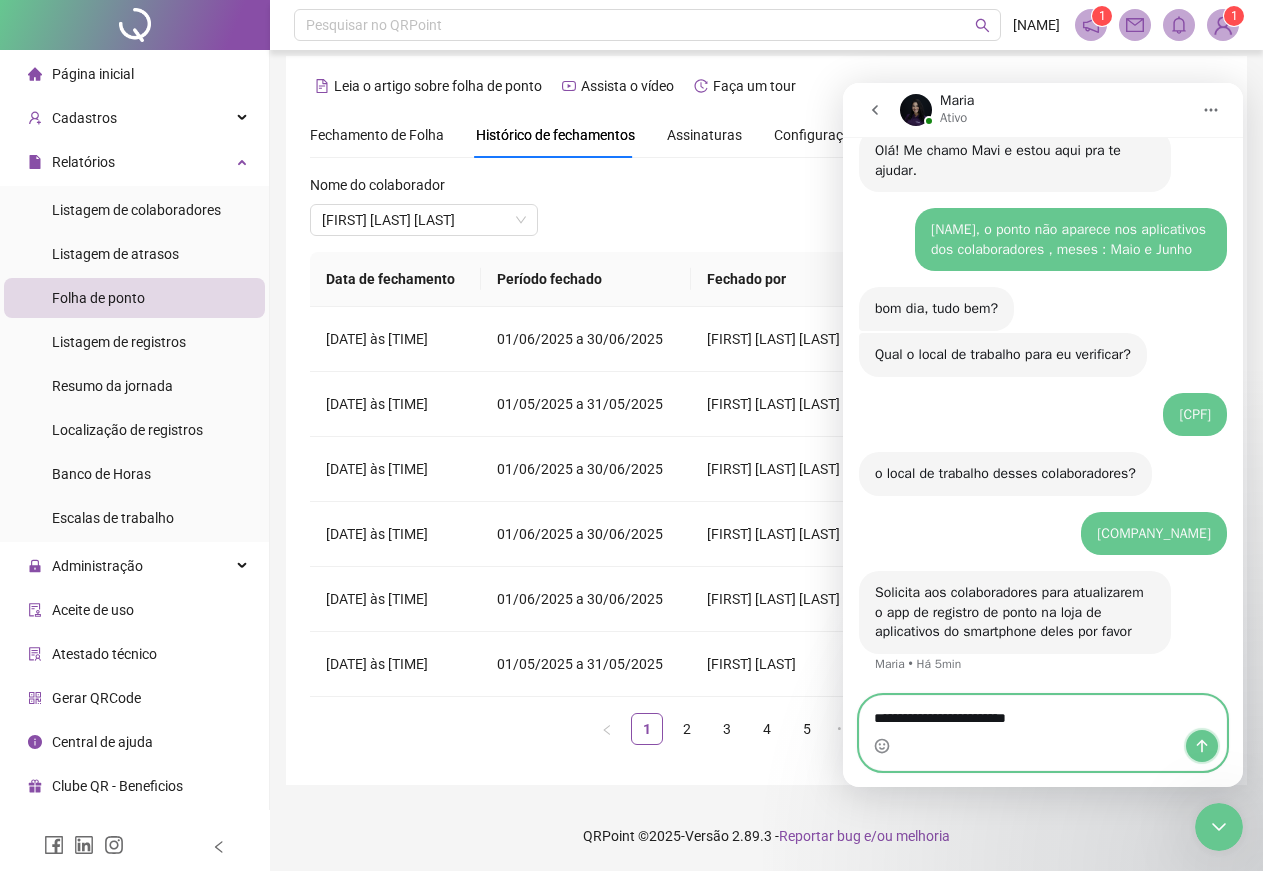 click 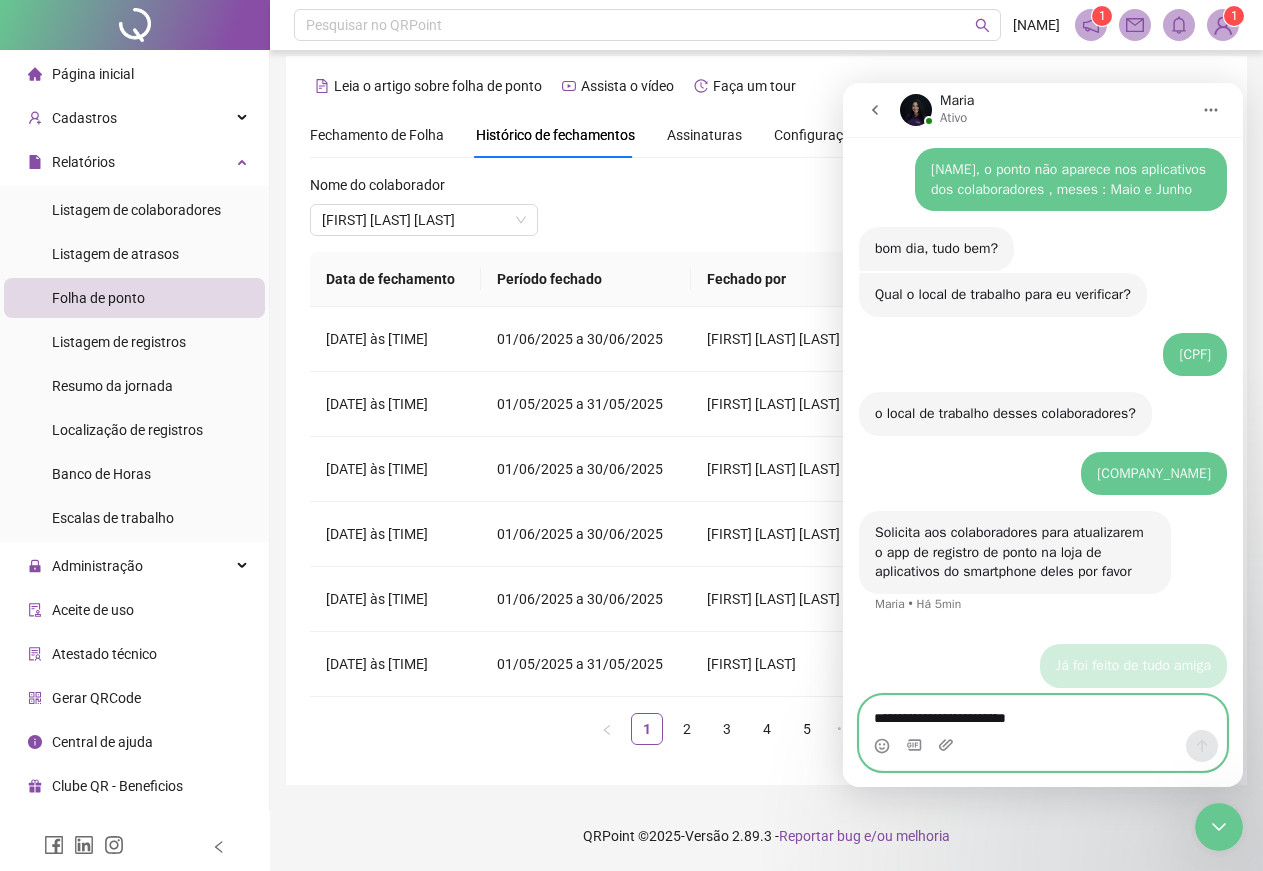 type 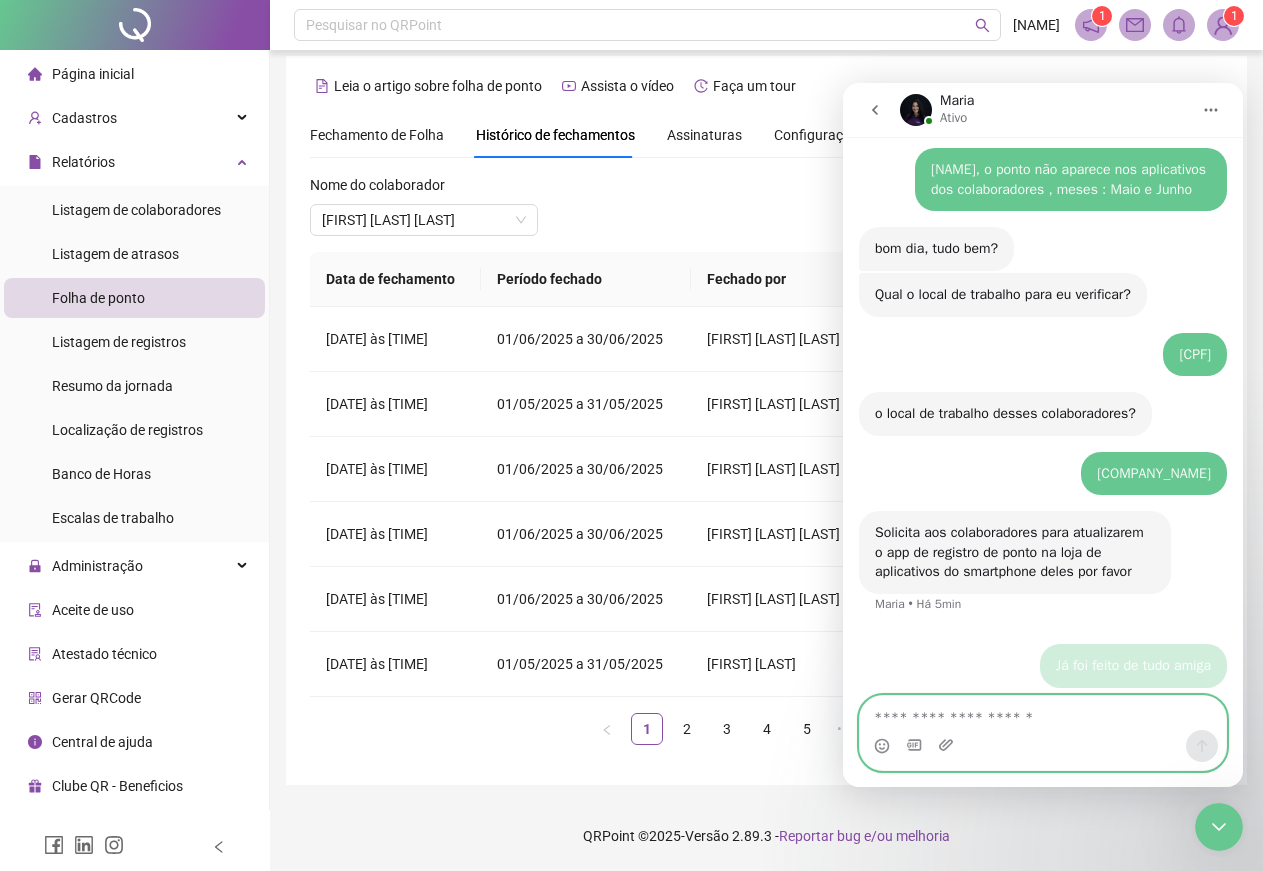 scroll, scrollTop: 2858, scrollLeft: 0, axis: vertical 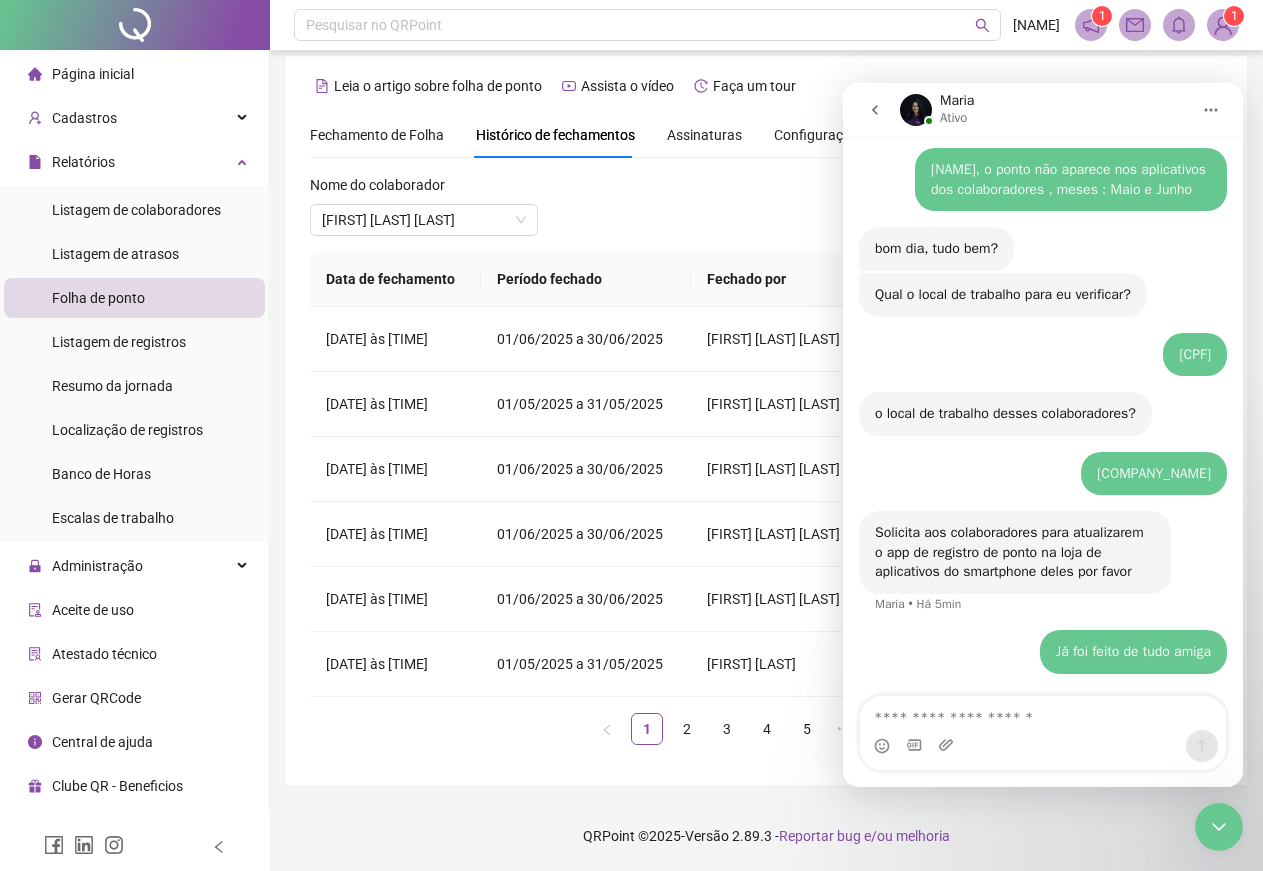 click 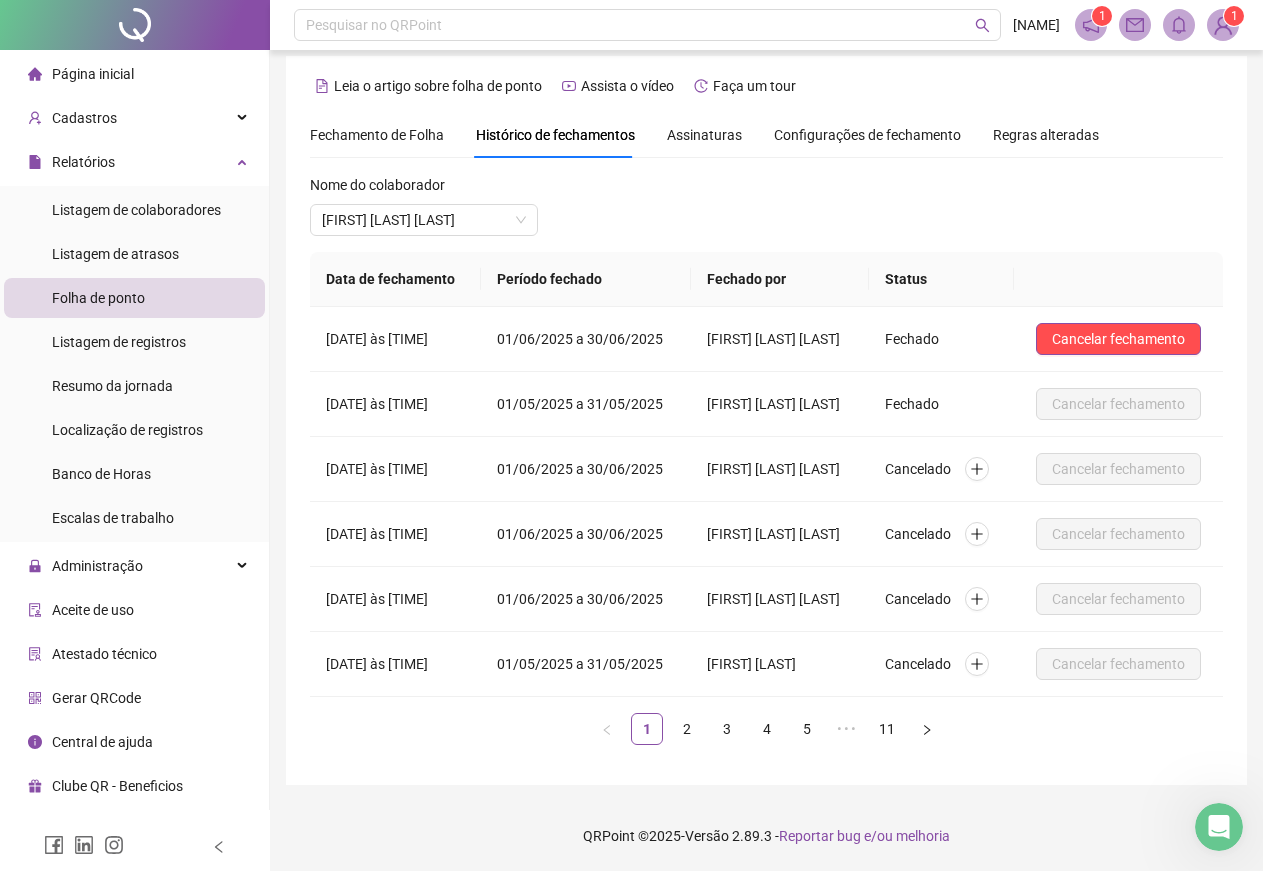 scroll, scrollTop: 0, scrollLeft: 0, axis: both 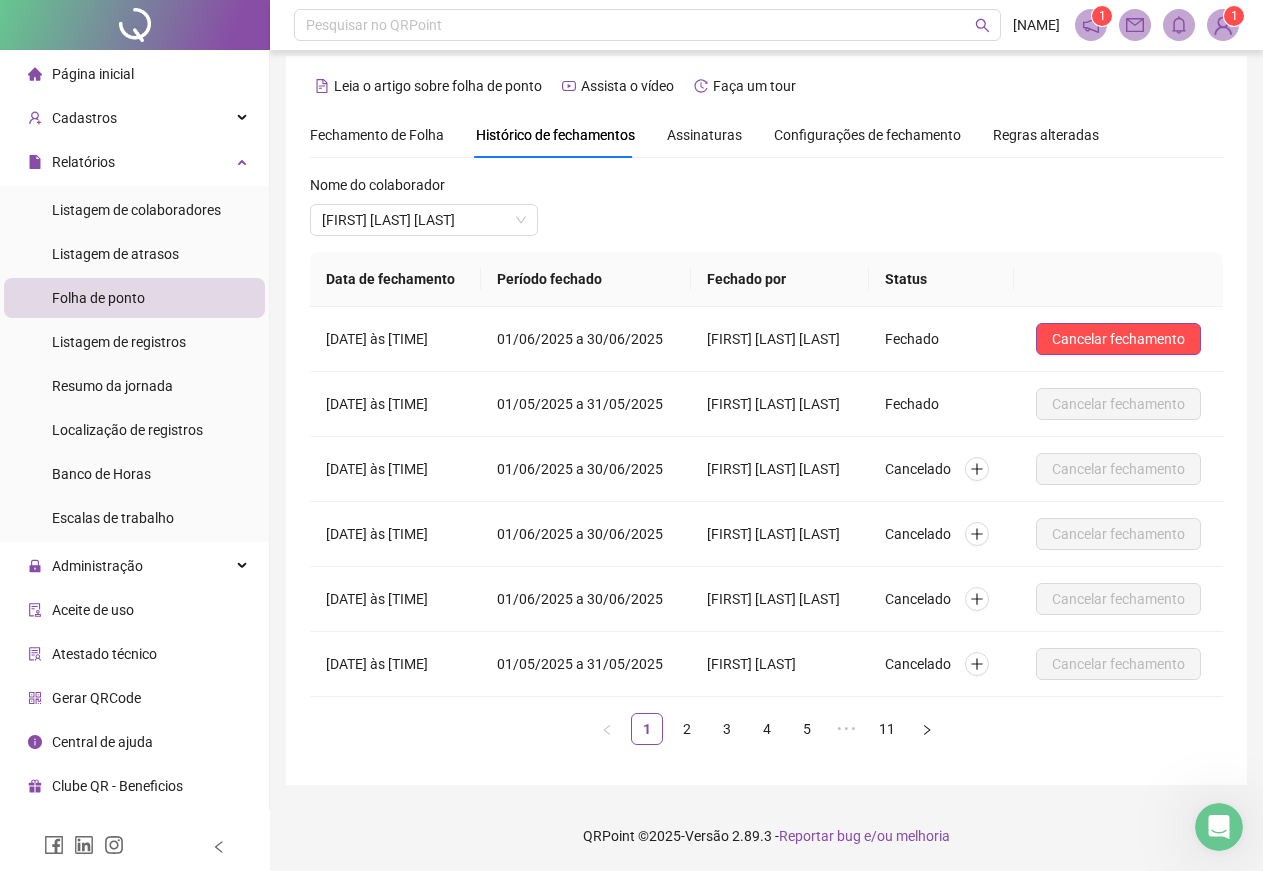 click 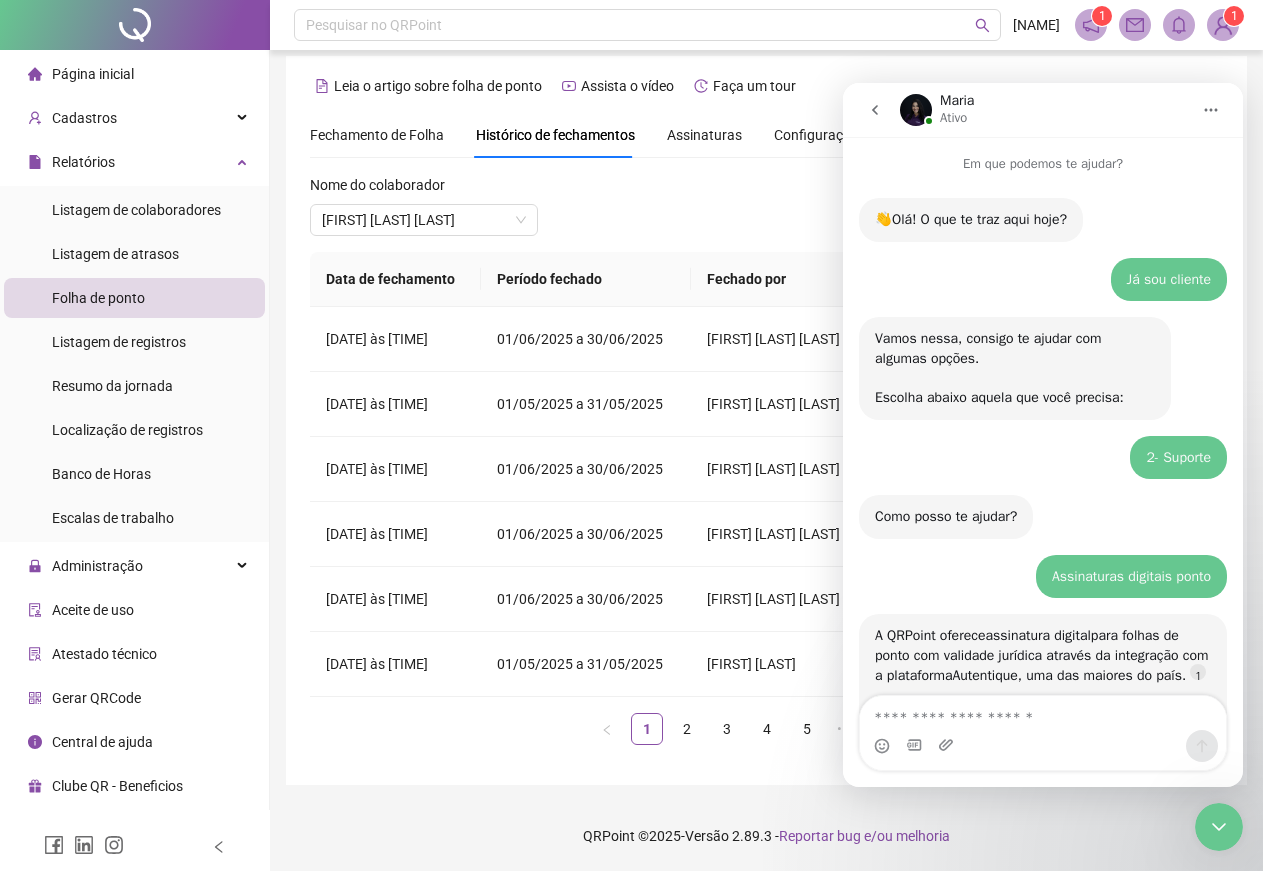 scroll, scrollTop: 2858, scrollLeft: 0, axis: vertical 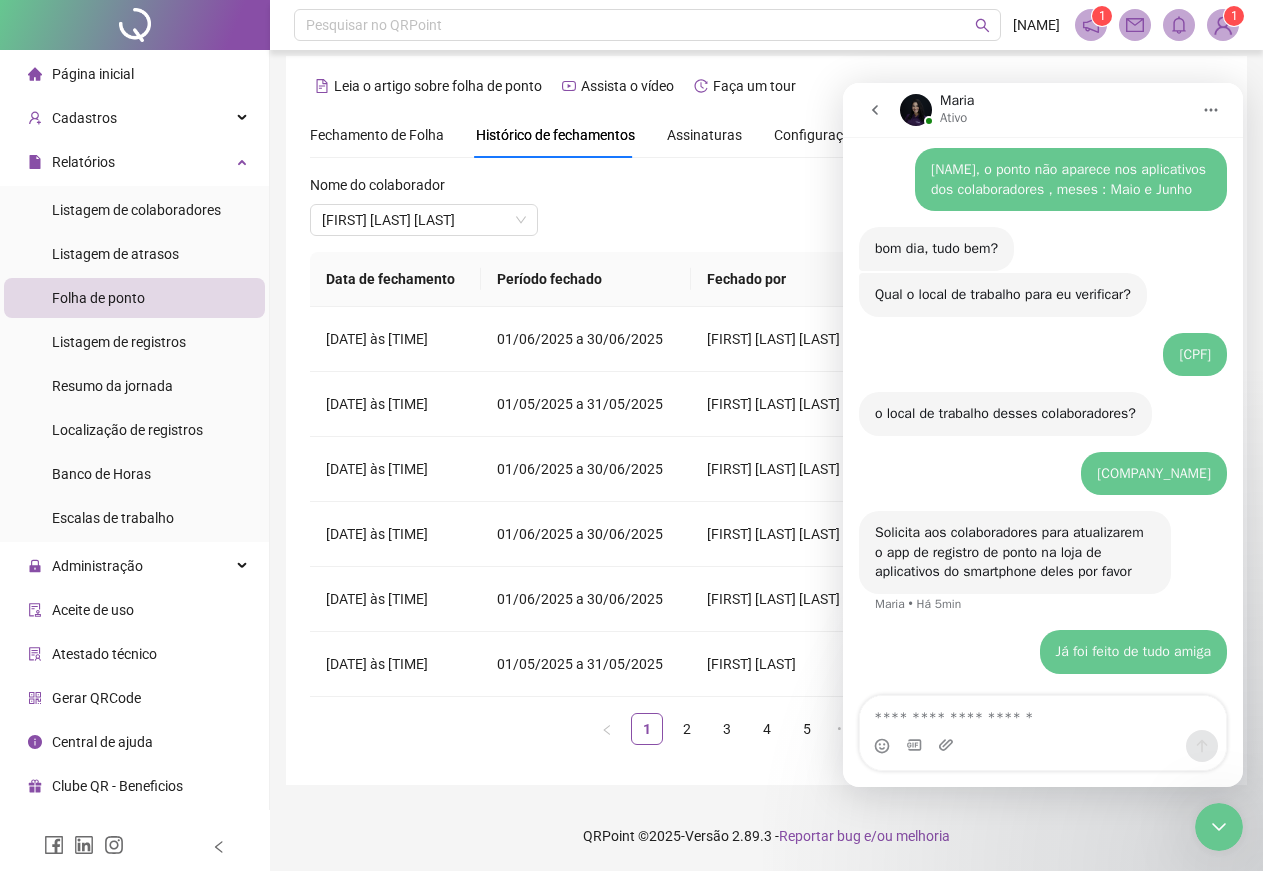 click at bounding box center (1043, 713) 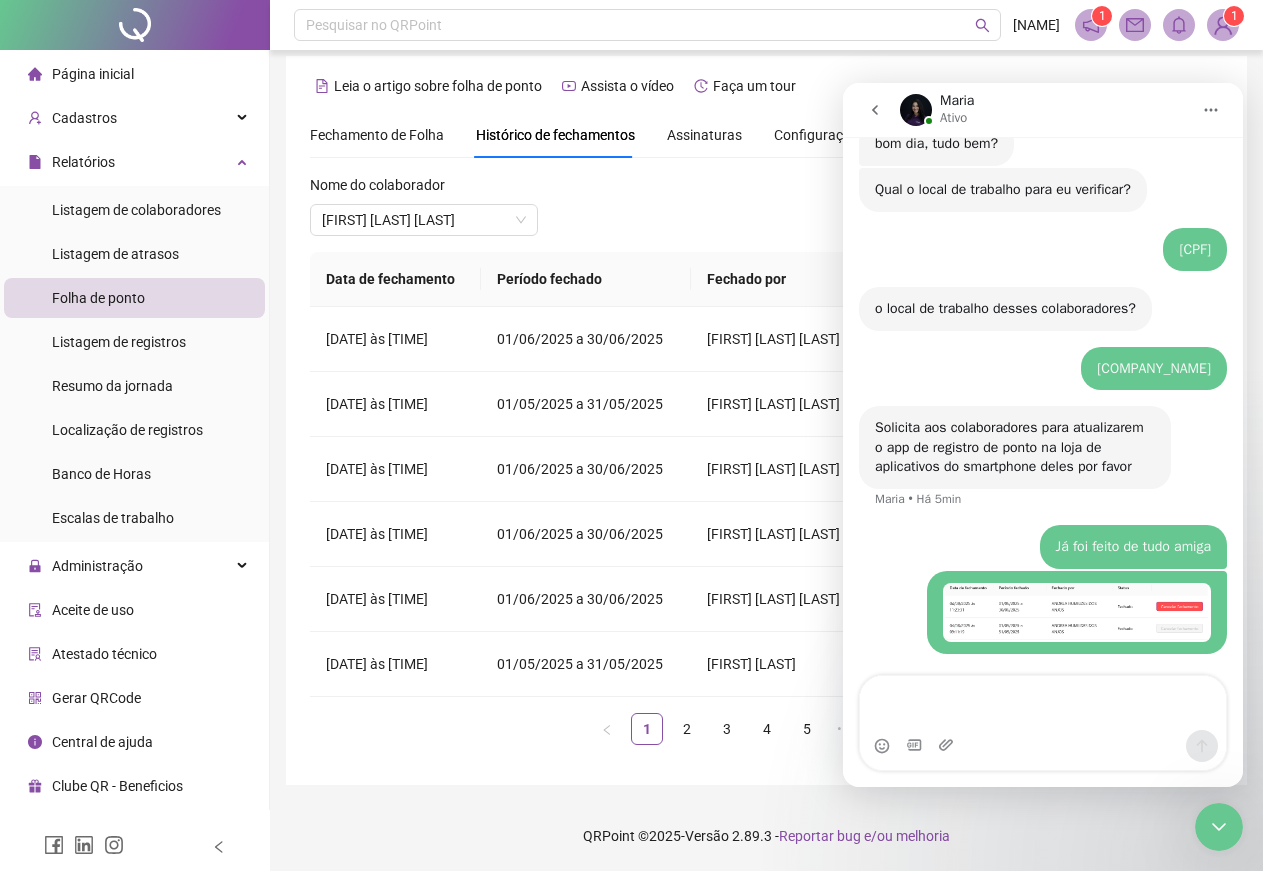 scroll, scrollTop: 2964, scrollLeft: 0, axis: vertical 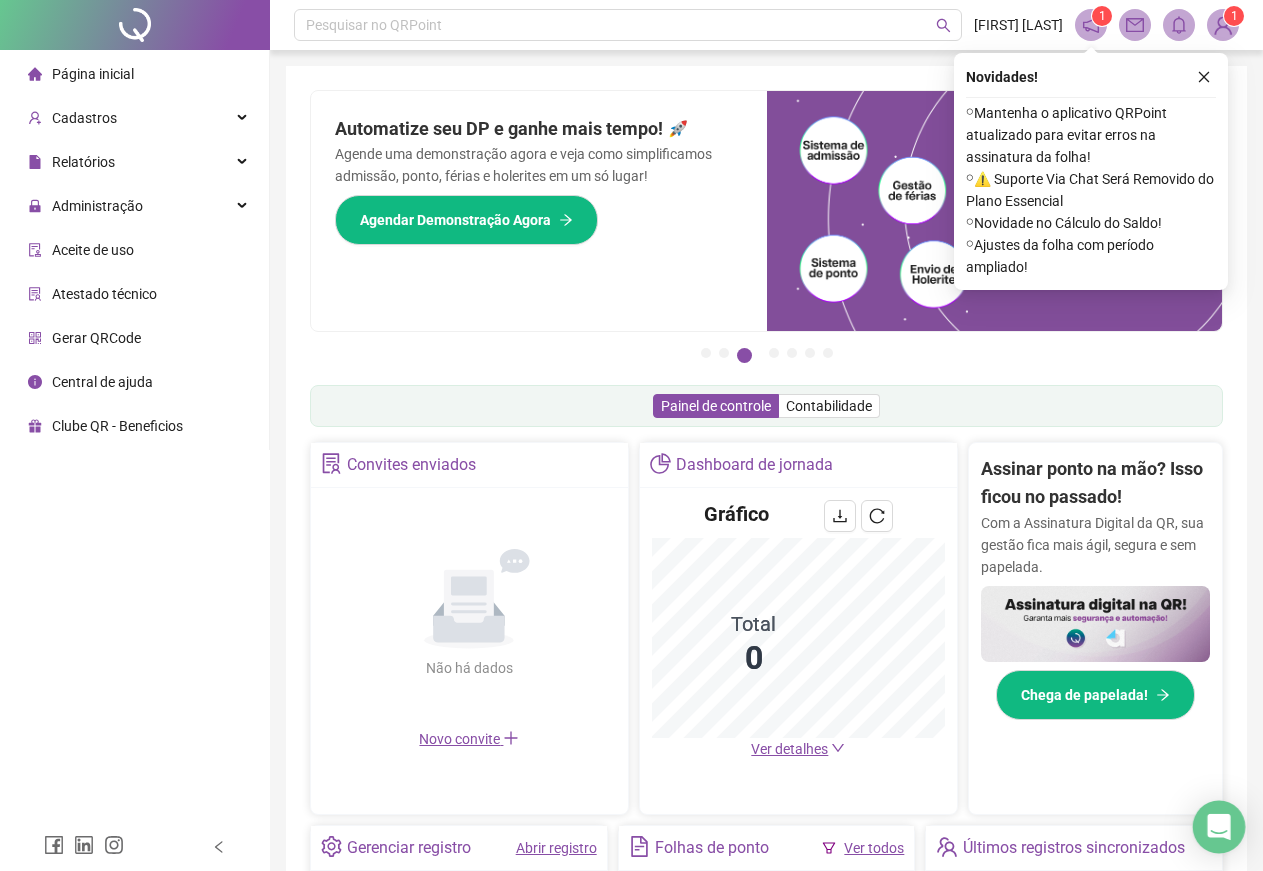 click 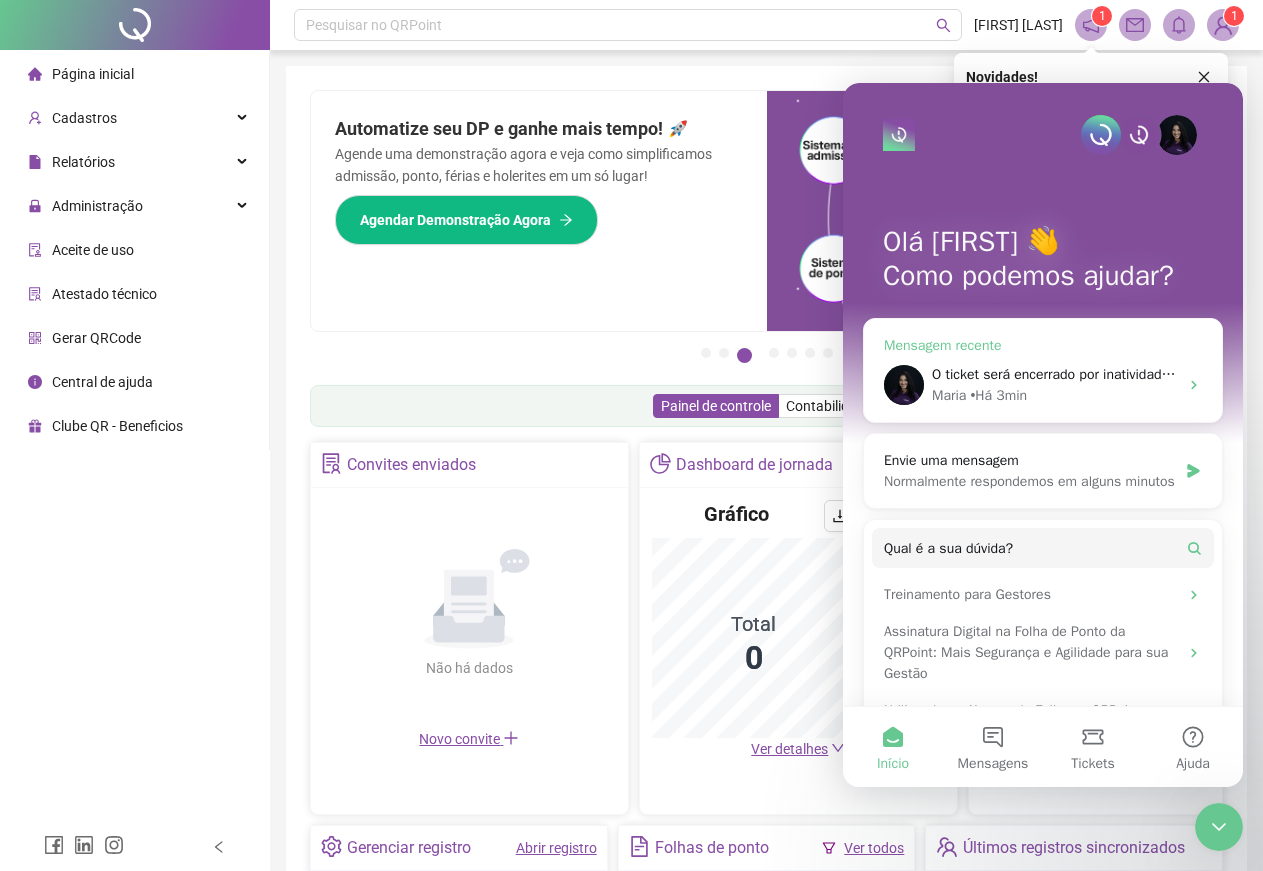 scroll, scrollTop: 0, scrollLeft: 0, axis: both 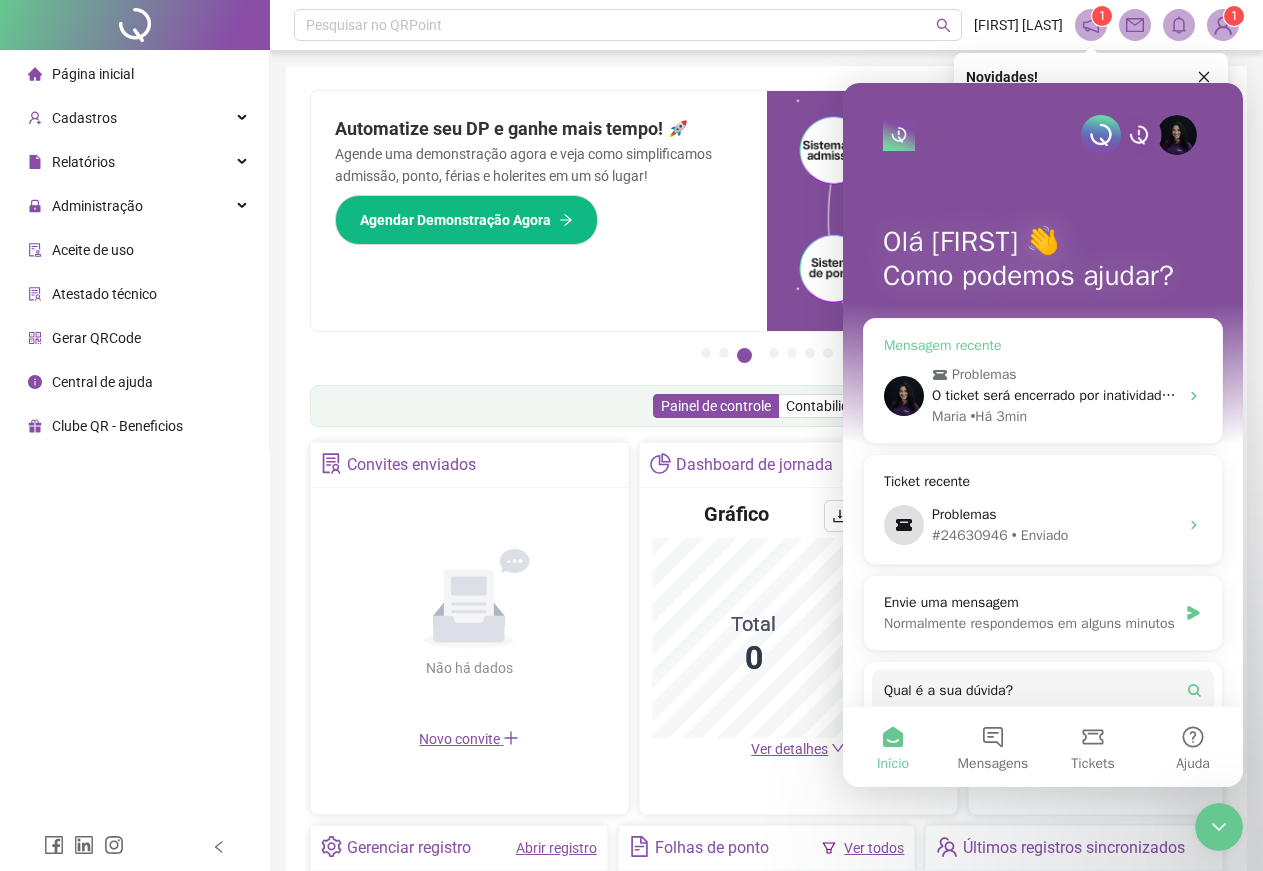 click on "Problemas" at bounding box center (984, 374) 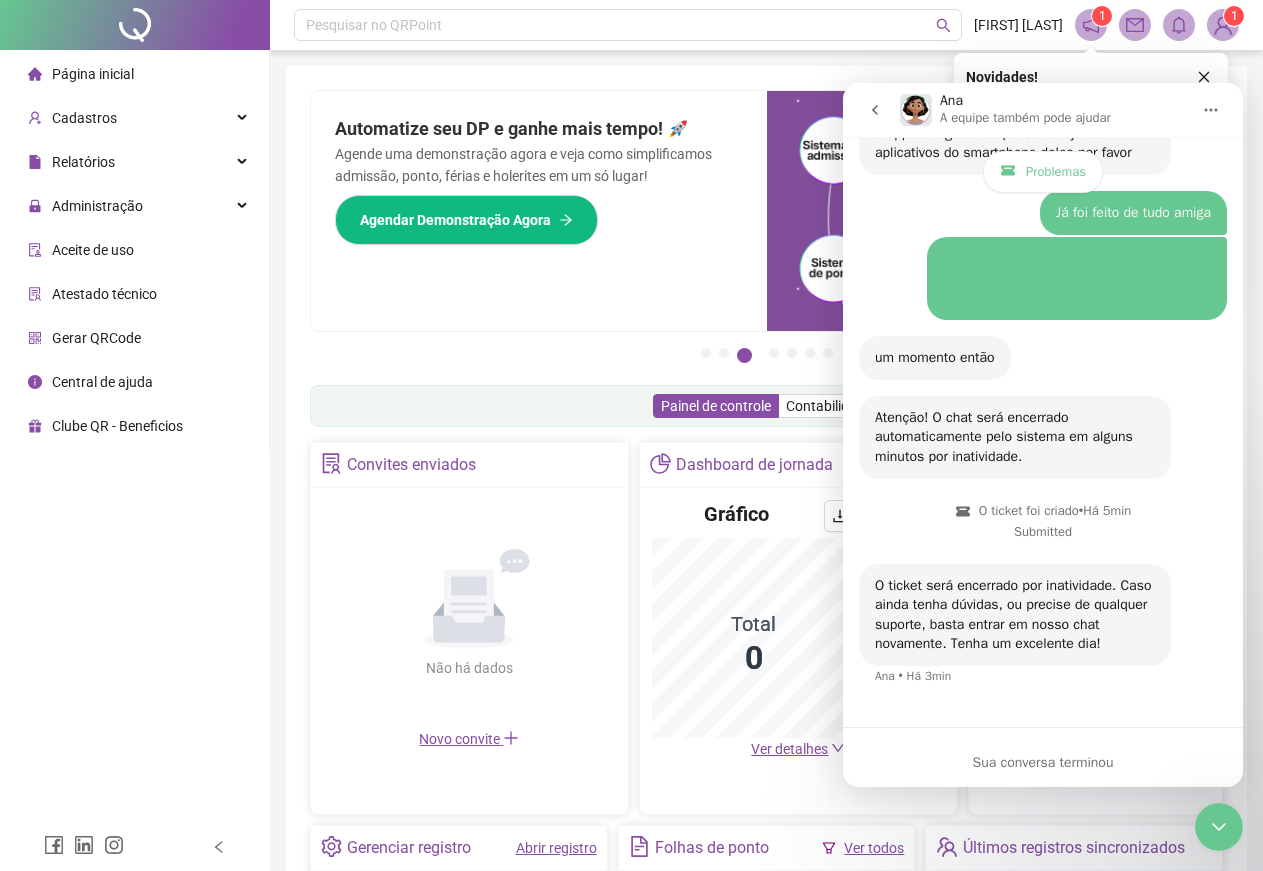 scroll, scrollTop: 3334, scrollLeft: 0, axis: vertical 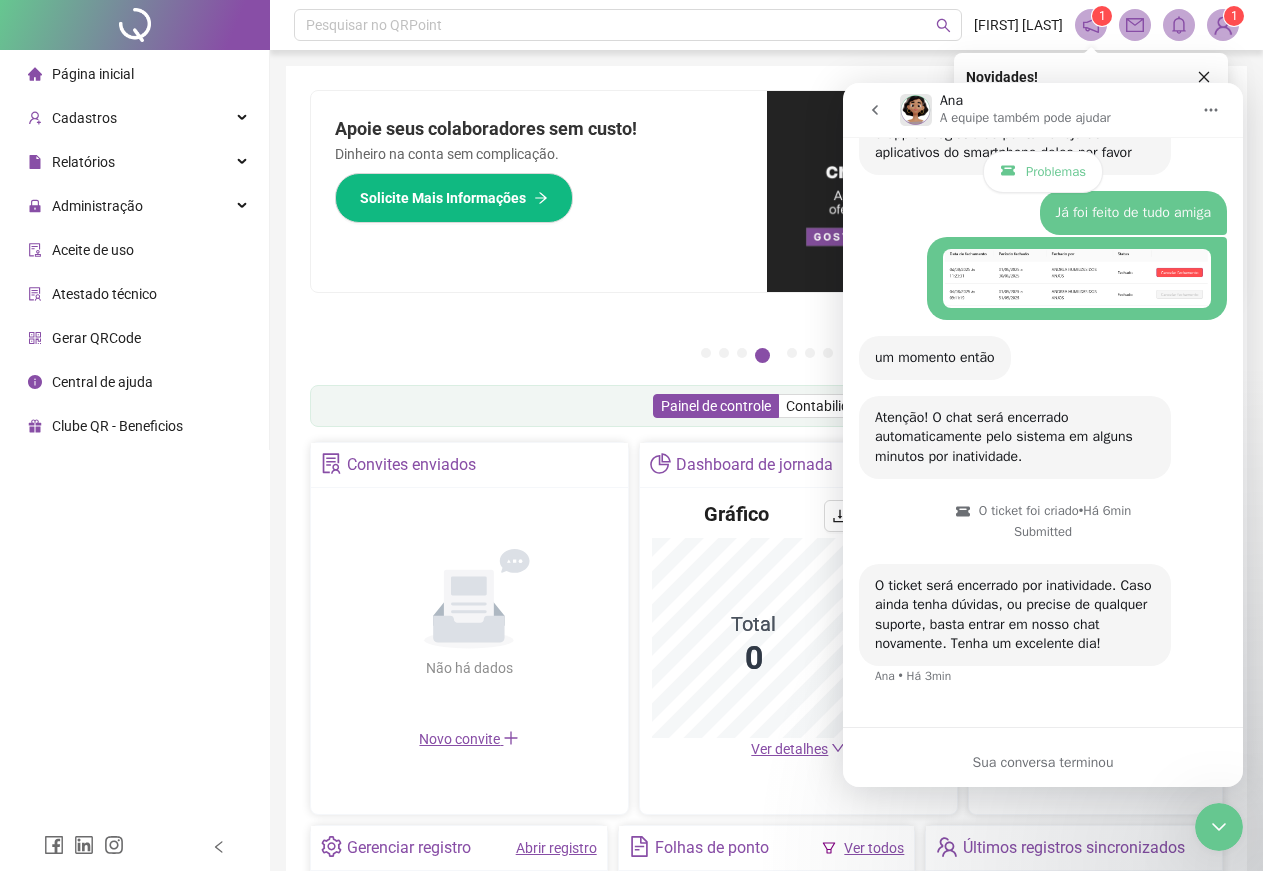 drag, startPoint x: 1226, startPoint y: 829, endPoint x: 2414, endPoint y: 1584, distance: 1407.6111 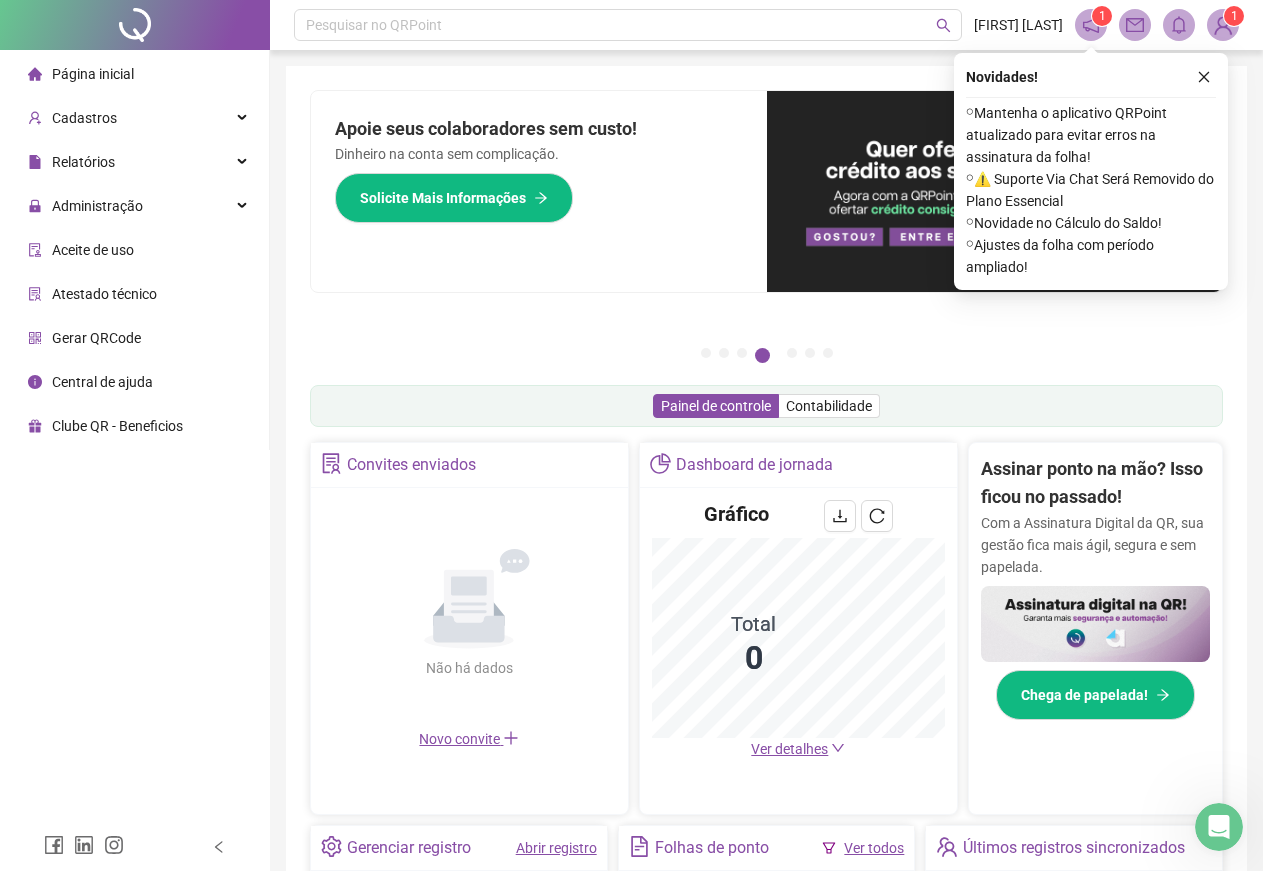 scroll, scrollTop: 0, scrollLeft: 0, axis: both 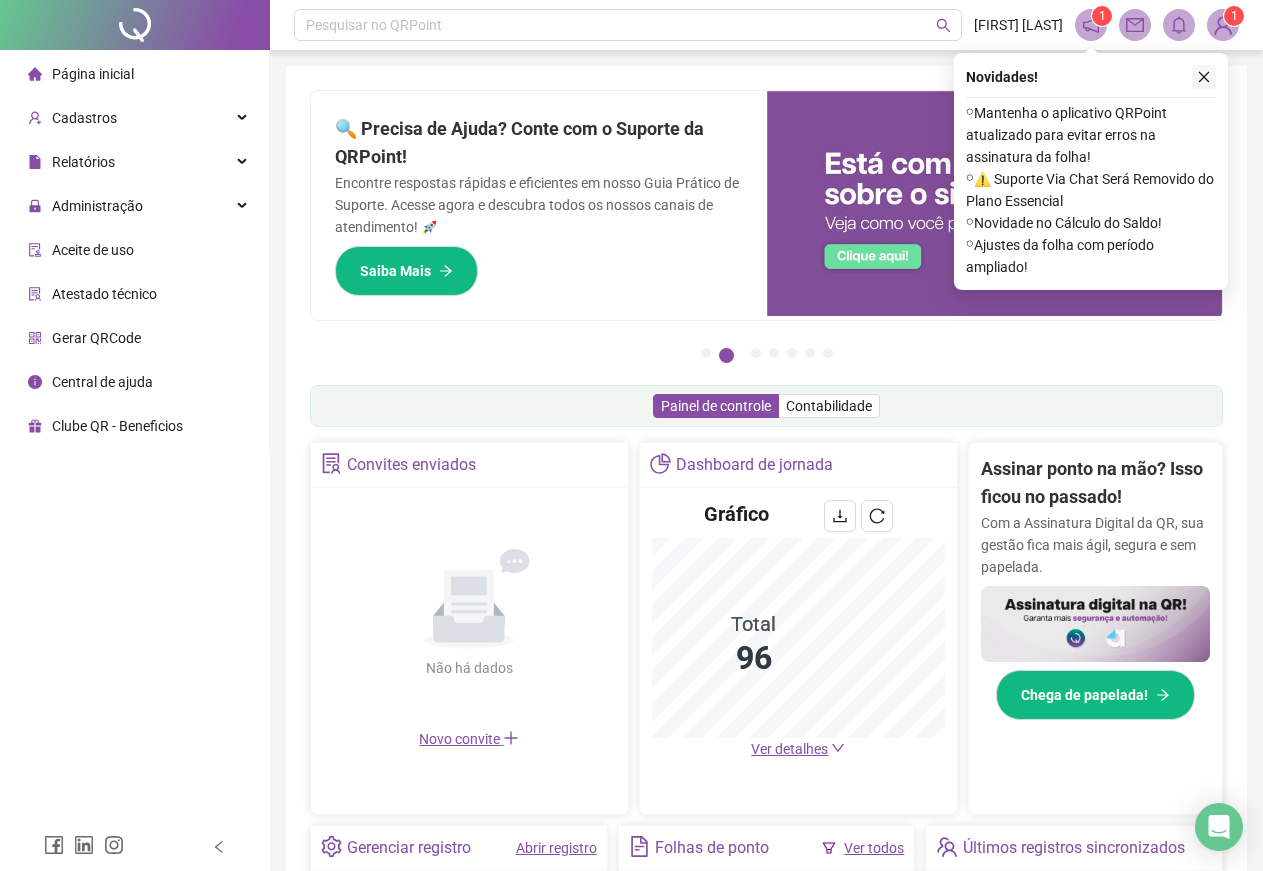 click 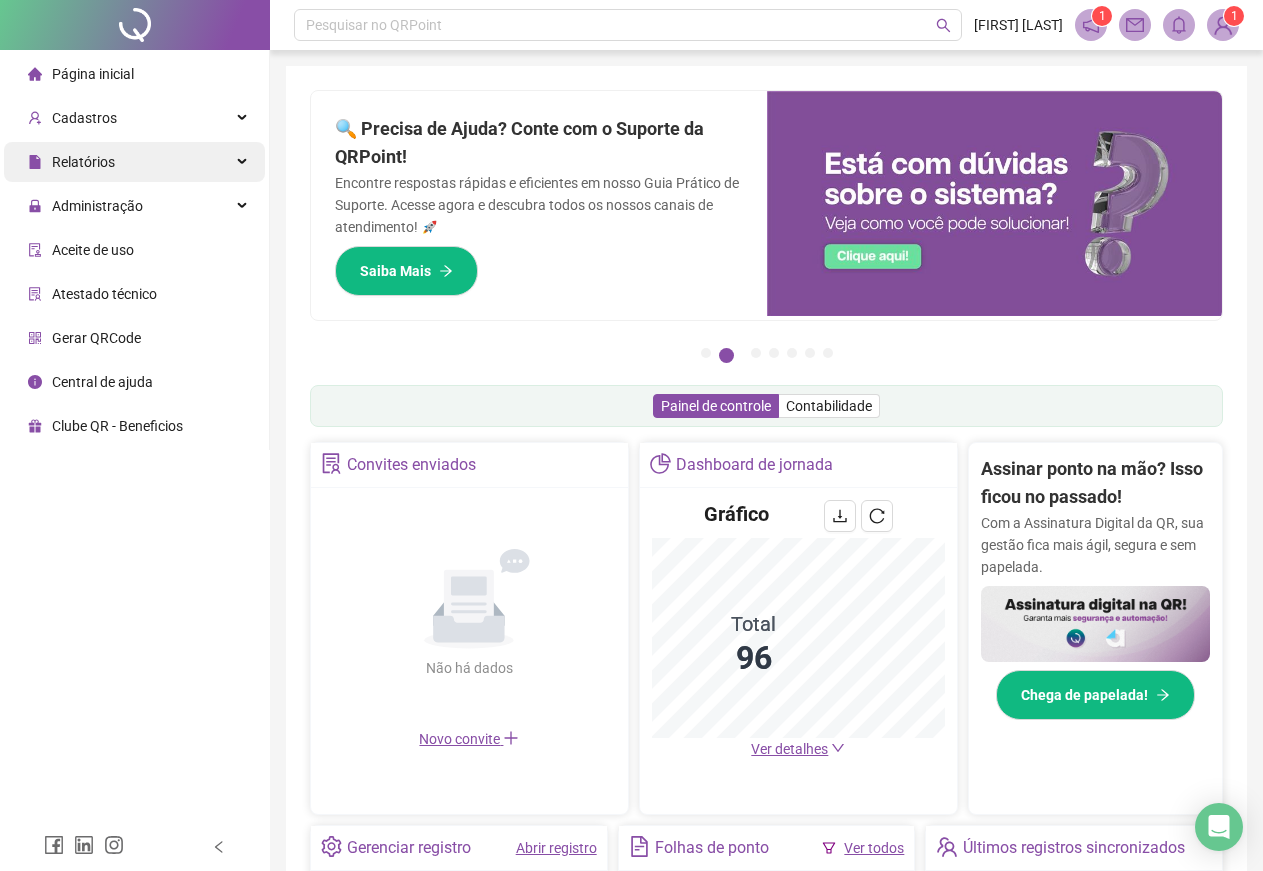 click on "Relatórios" at bounding box center [83, 162] 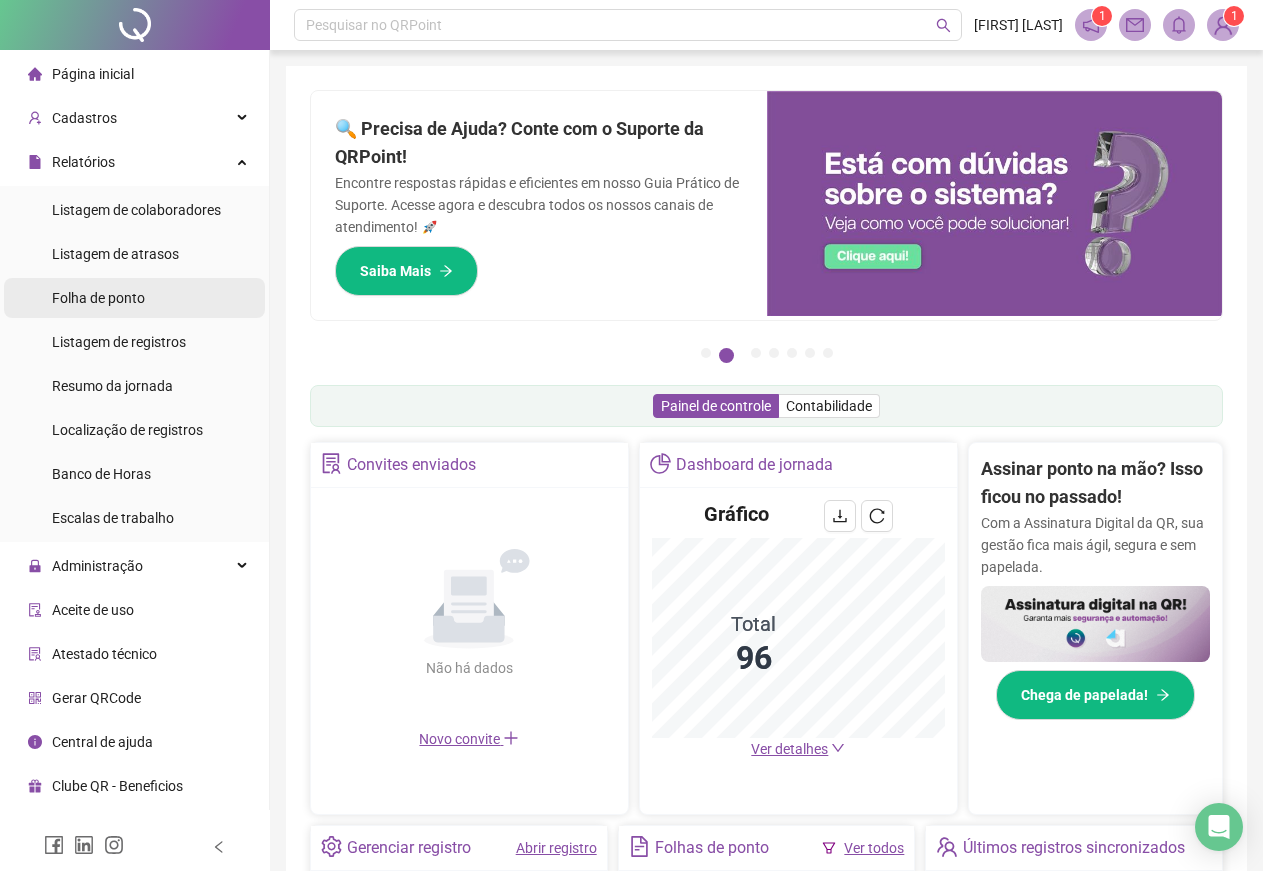 click on "Folha de ponto" at bounding box center [98, 298] 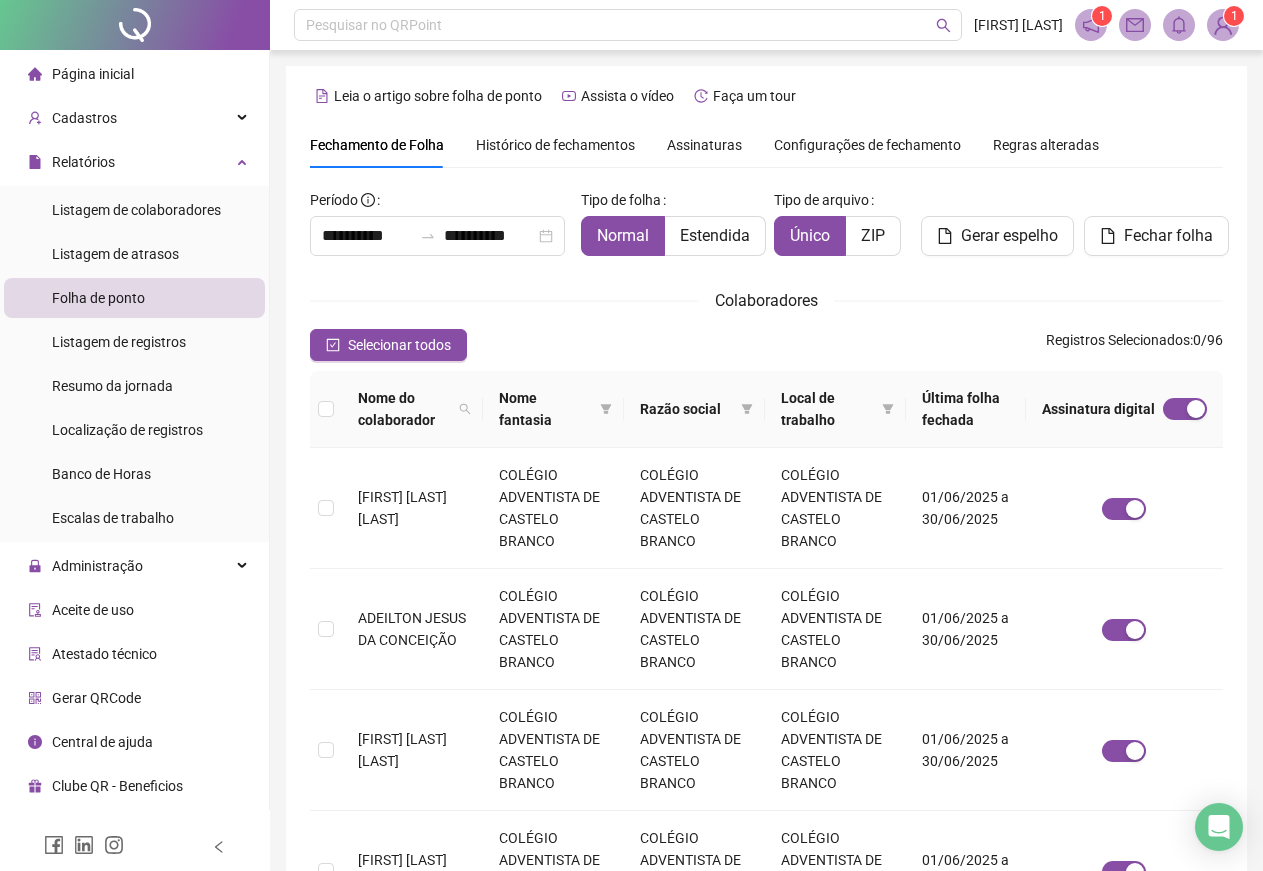 click on "Assinaturas" at bounding box center (704, 145) 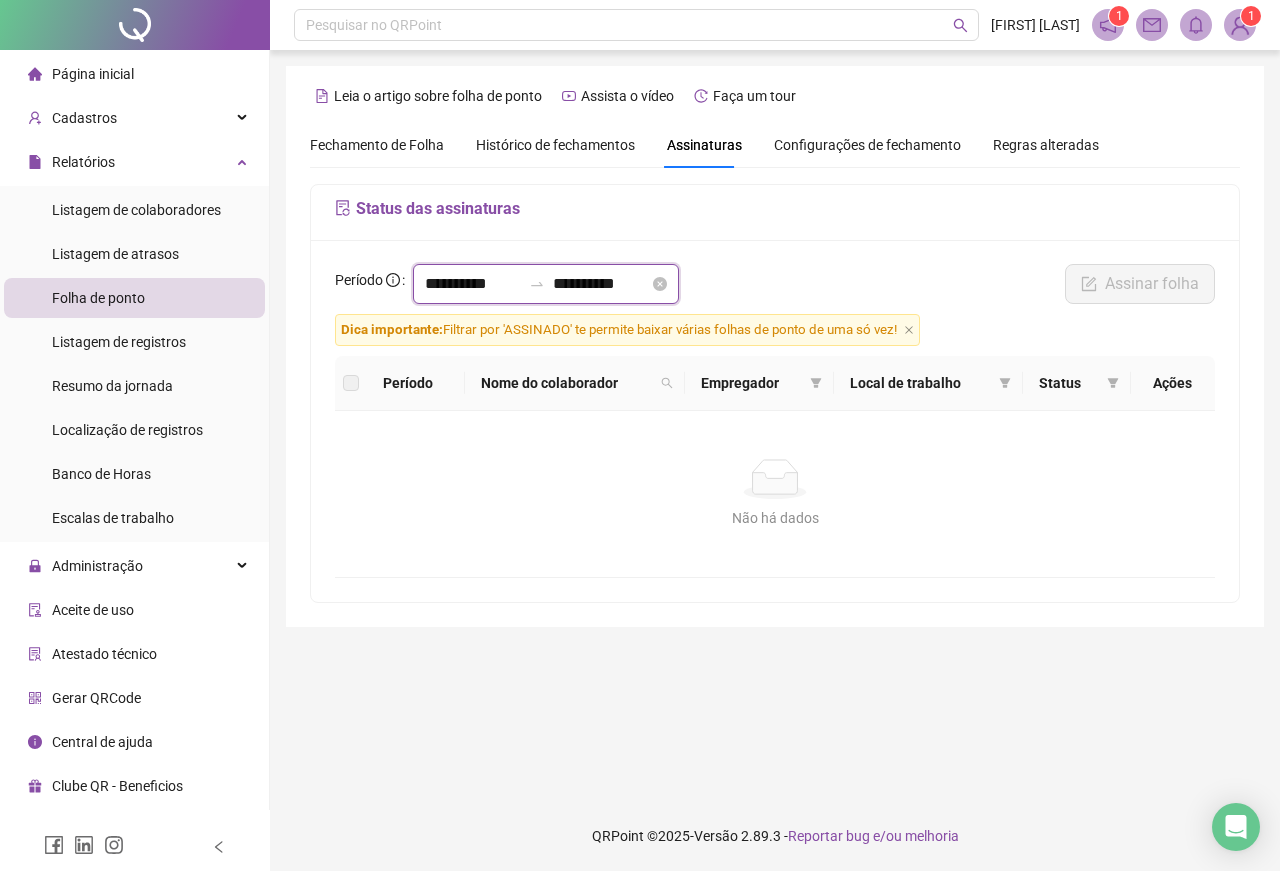 click on "**********" at bounding box center [473, 284] 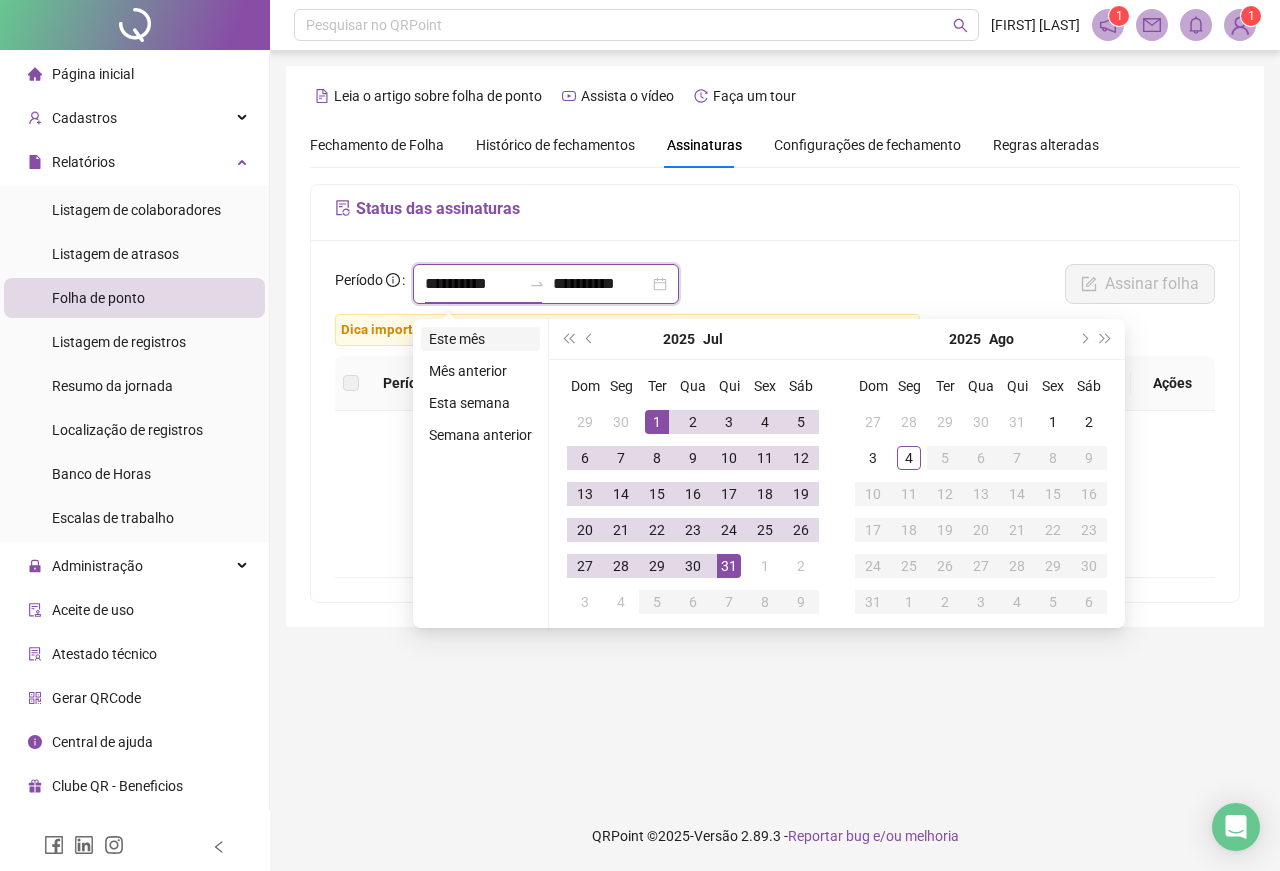 type on "**********" 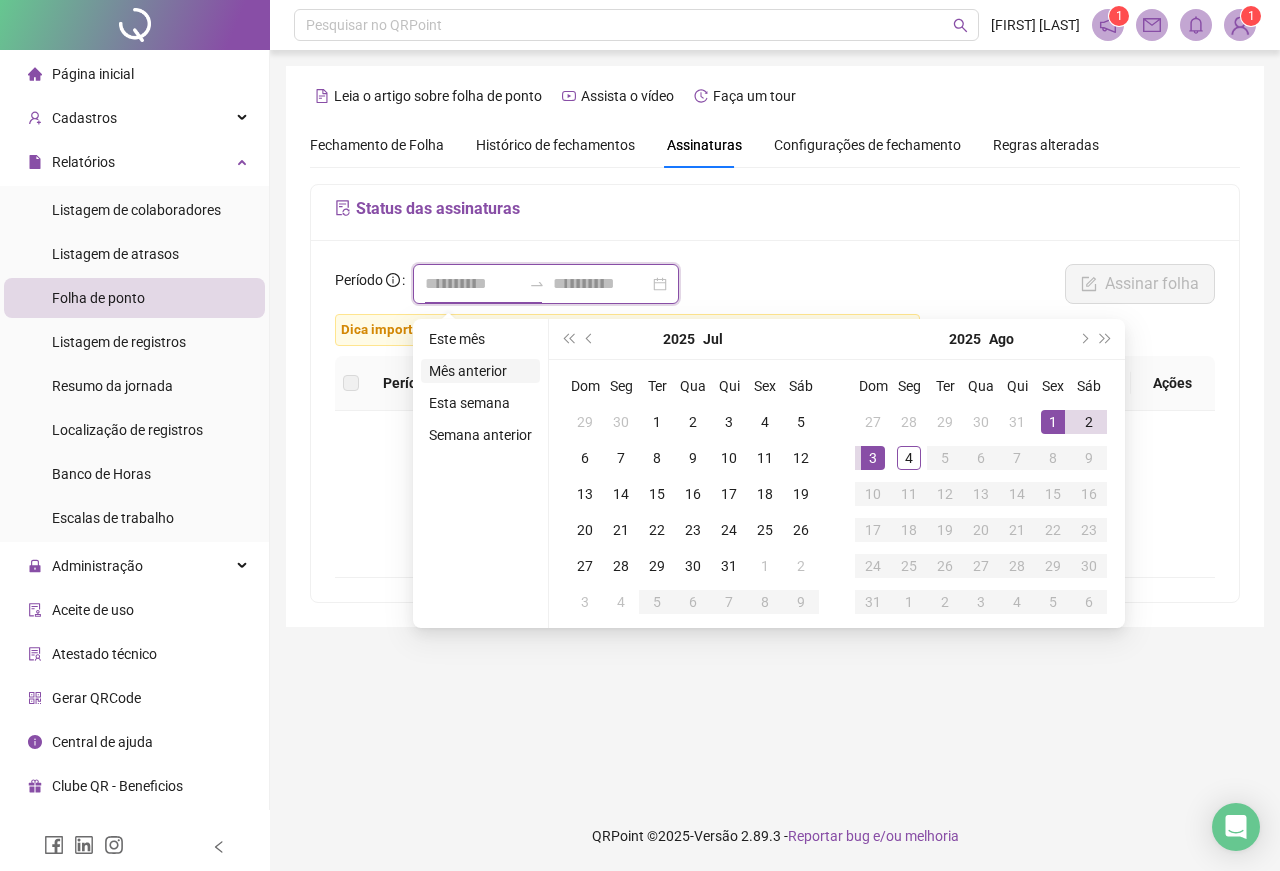 type on "**********" 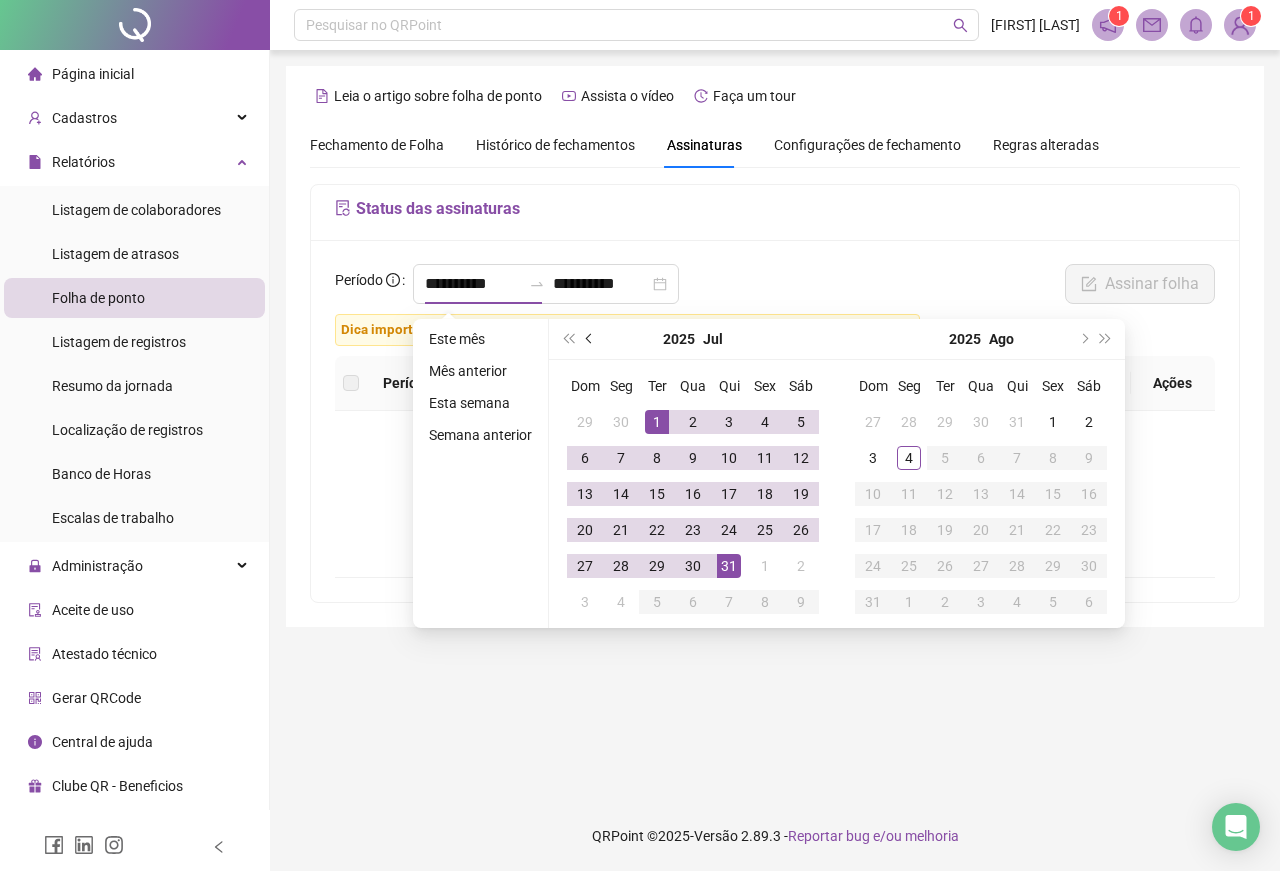 click at bounding box center [590, 339] 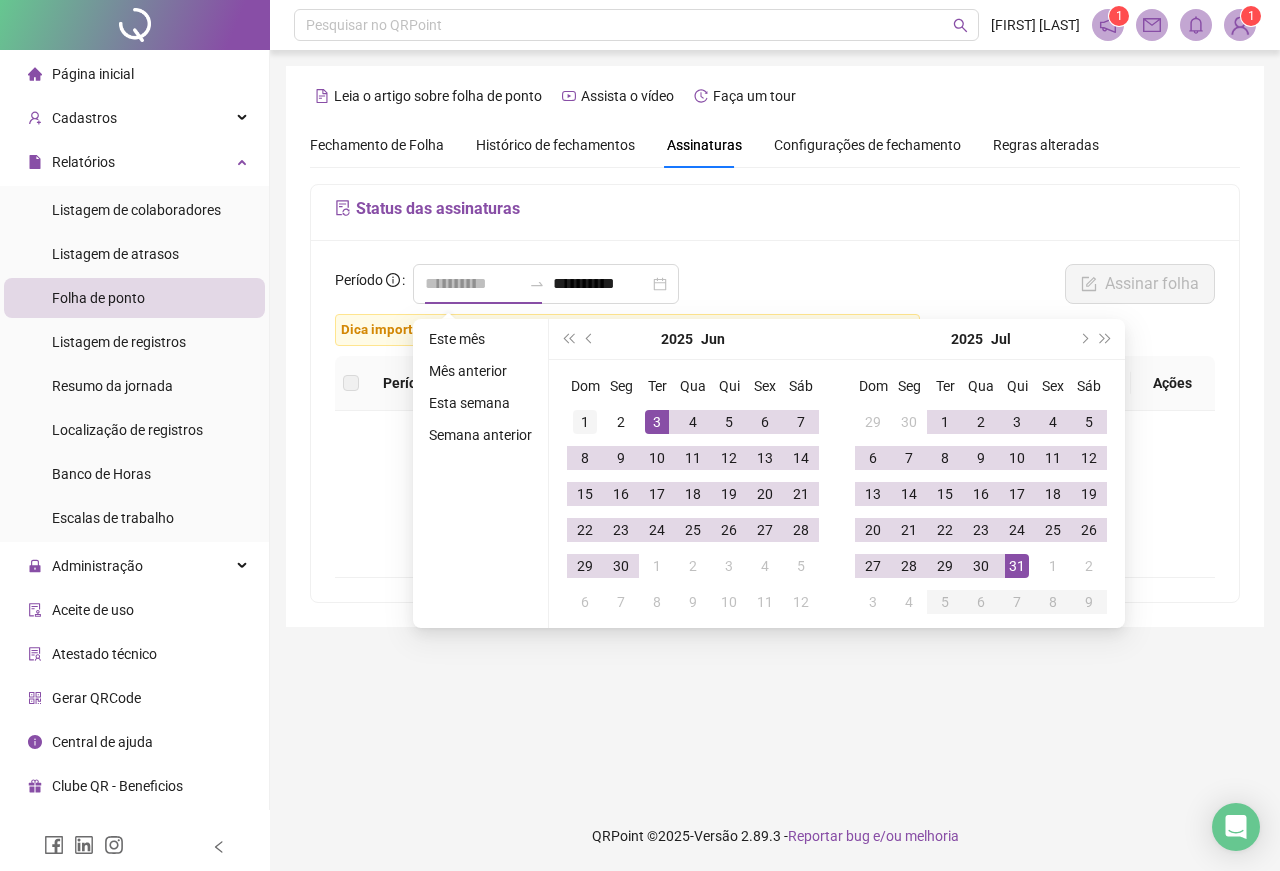 type on "**********" 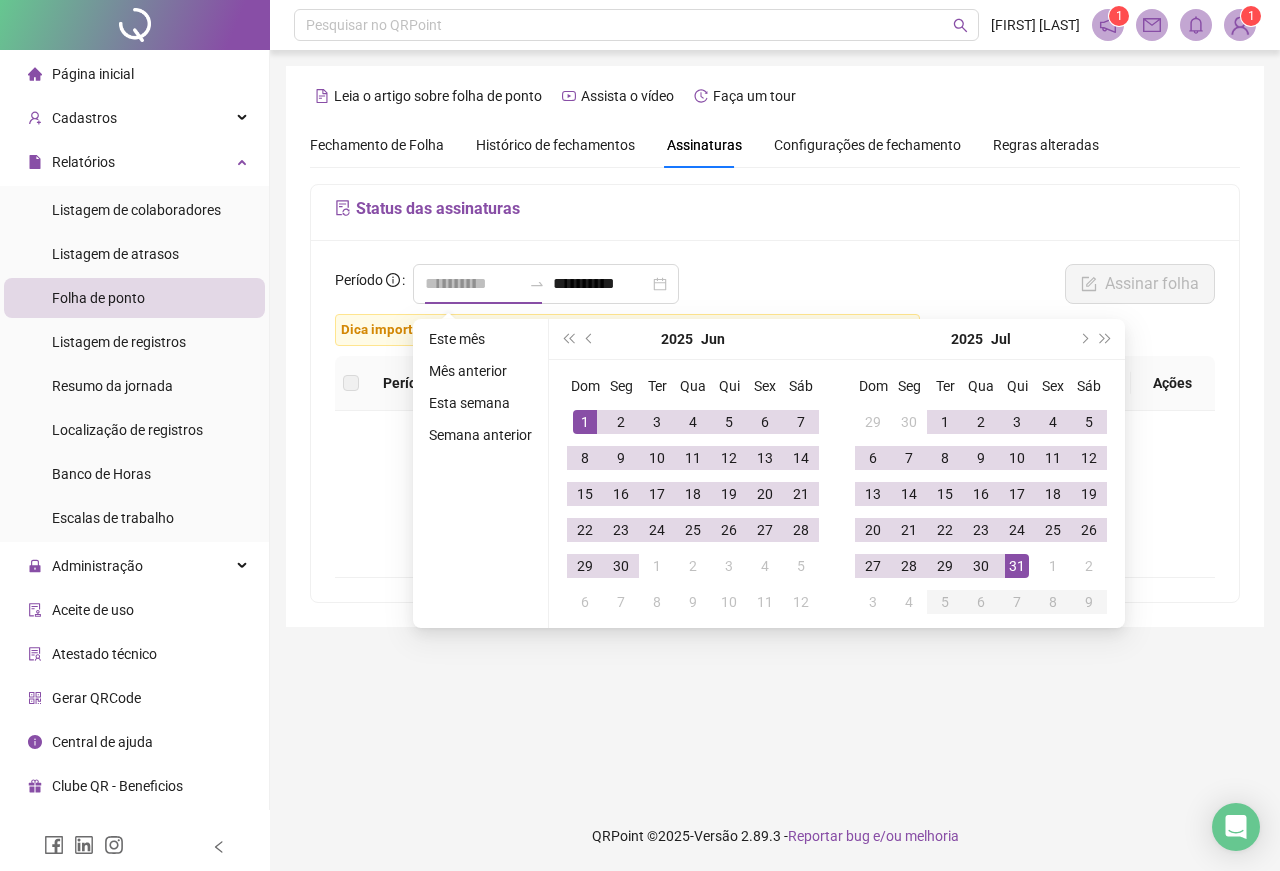click on "1" at bounding box center (585, 422) 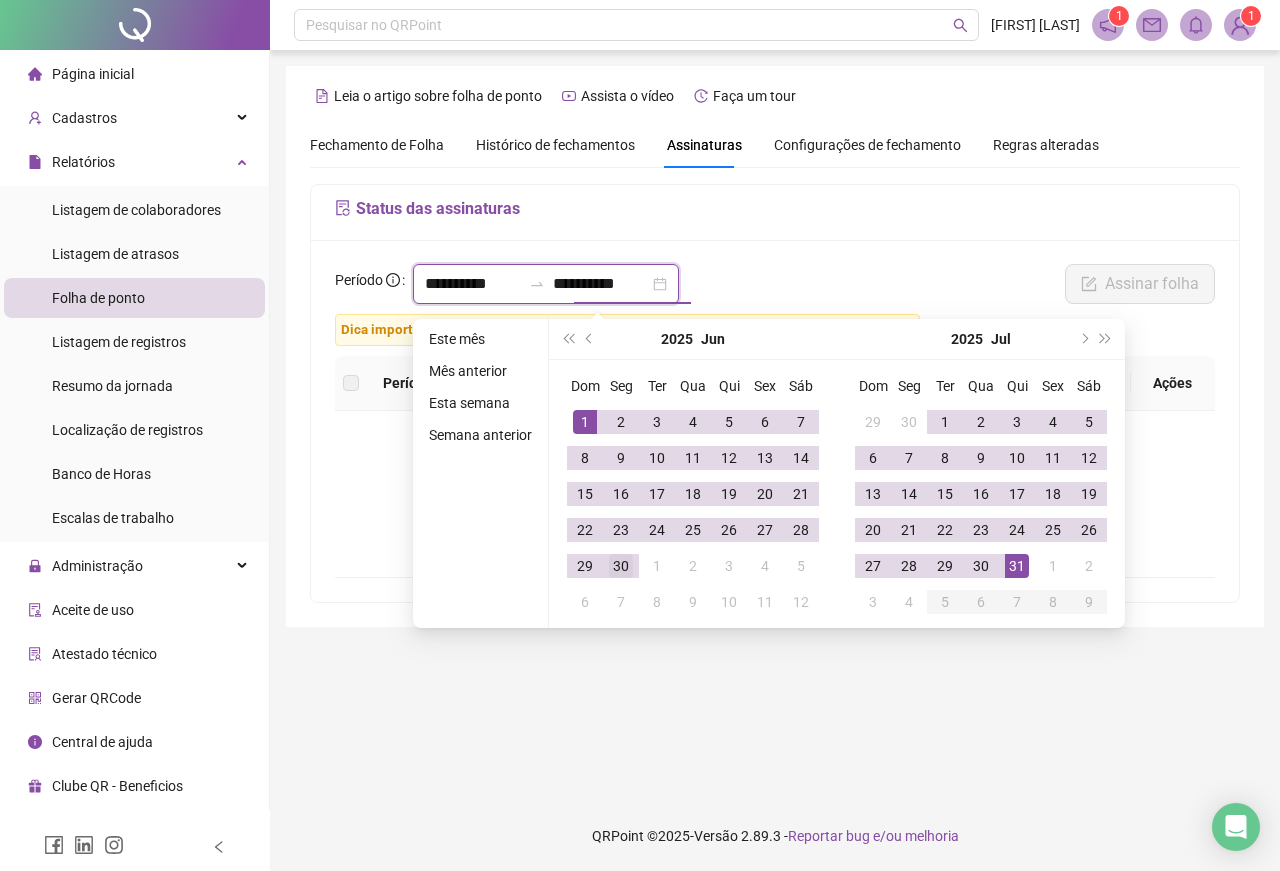 type on "**********" 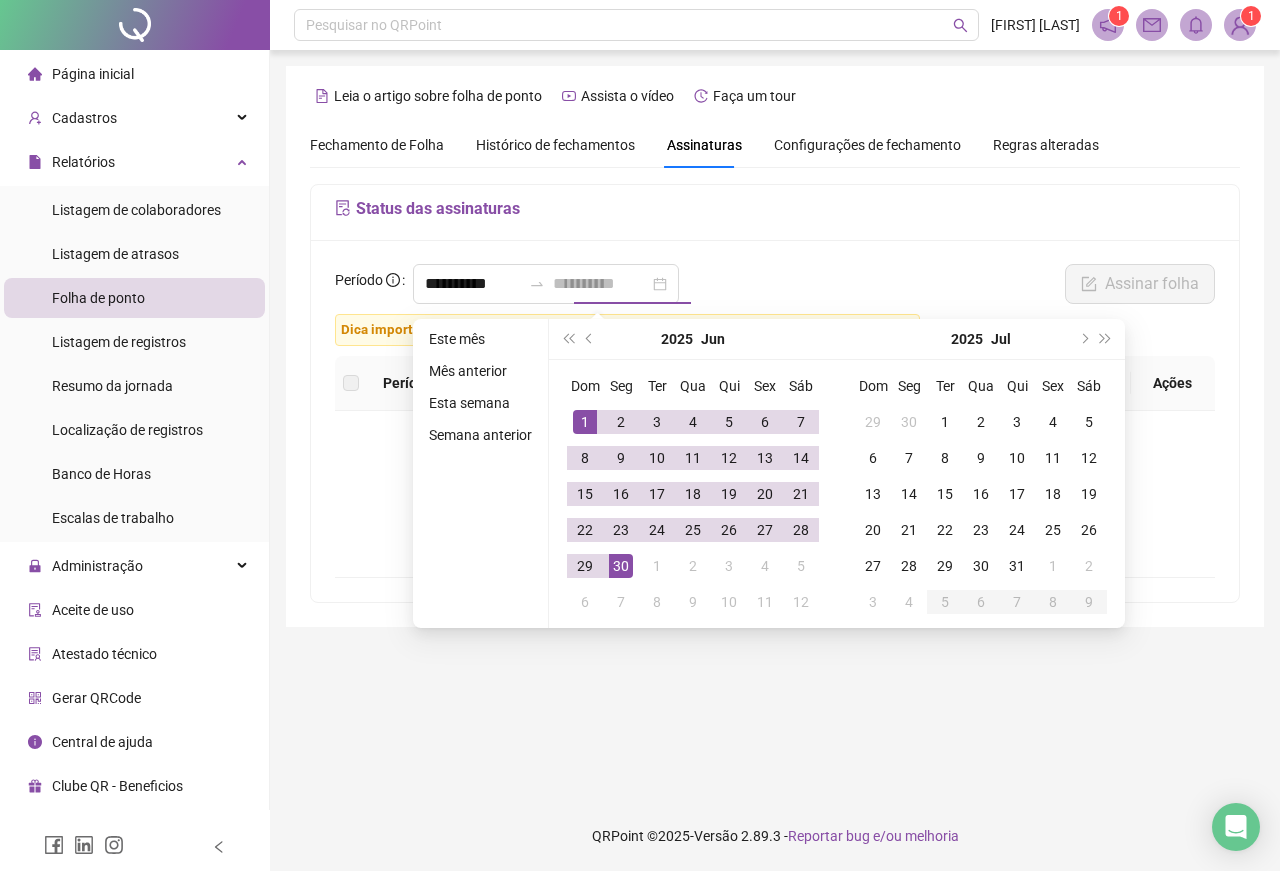 click on "30" at bounding box center (621, 566) 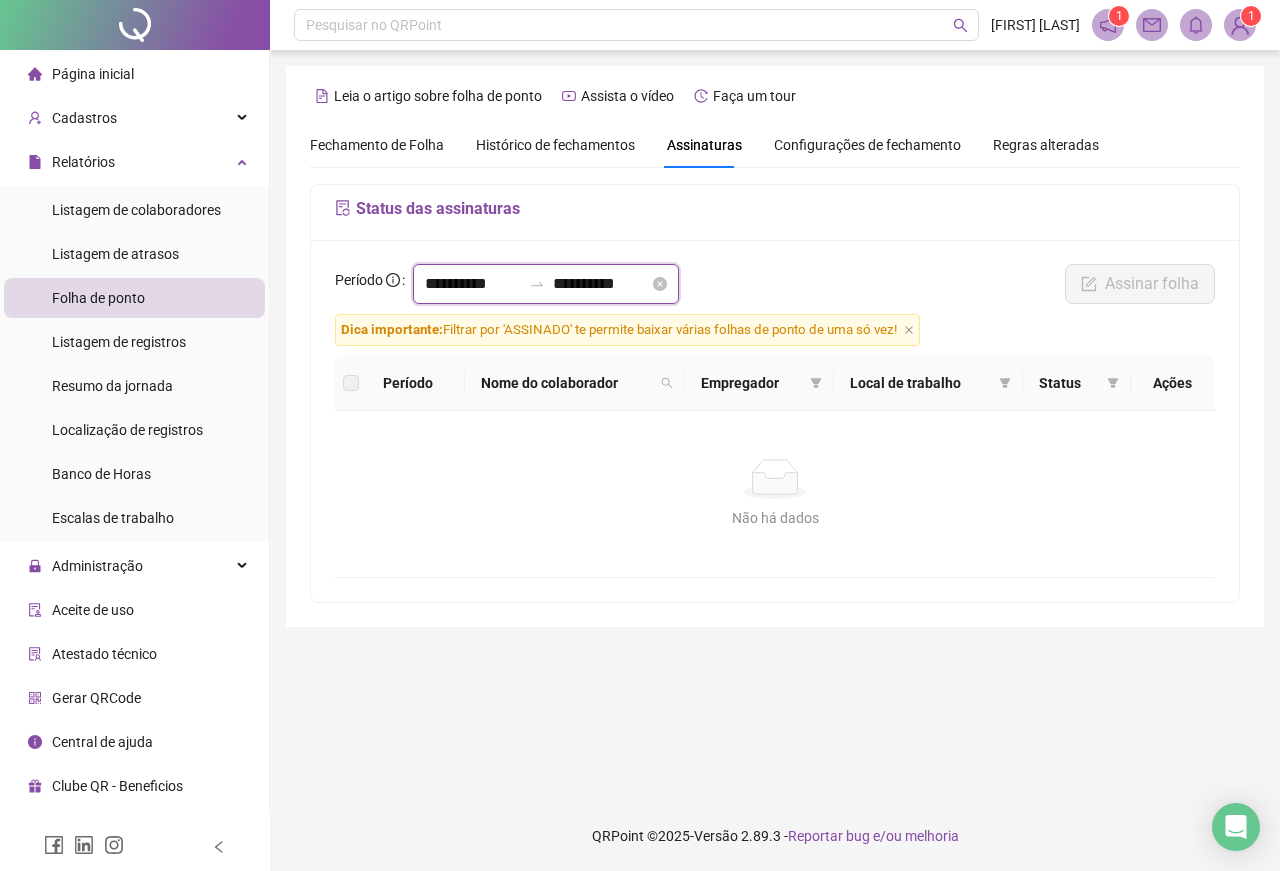 click on "**********" at bounding box center [473, 284] 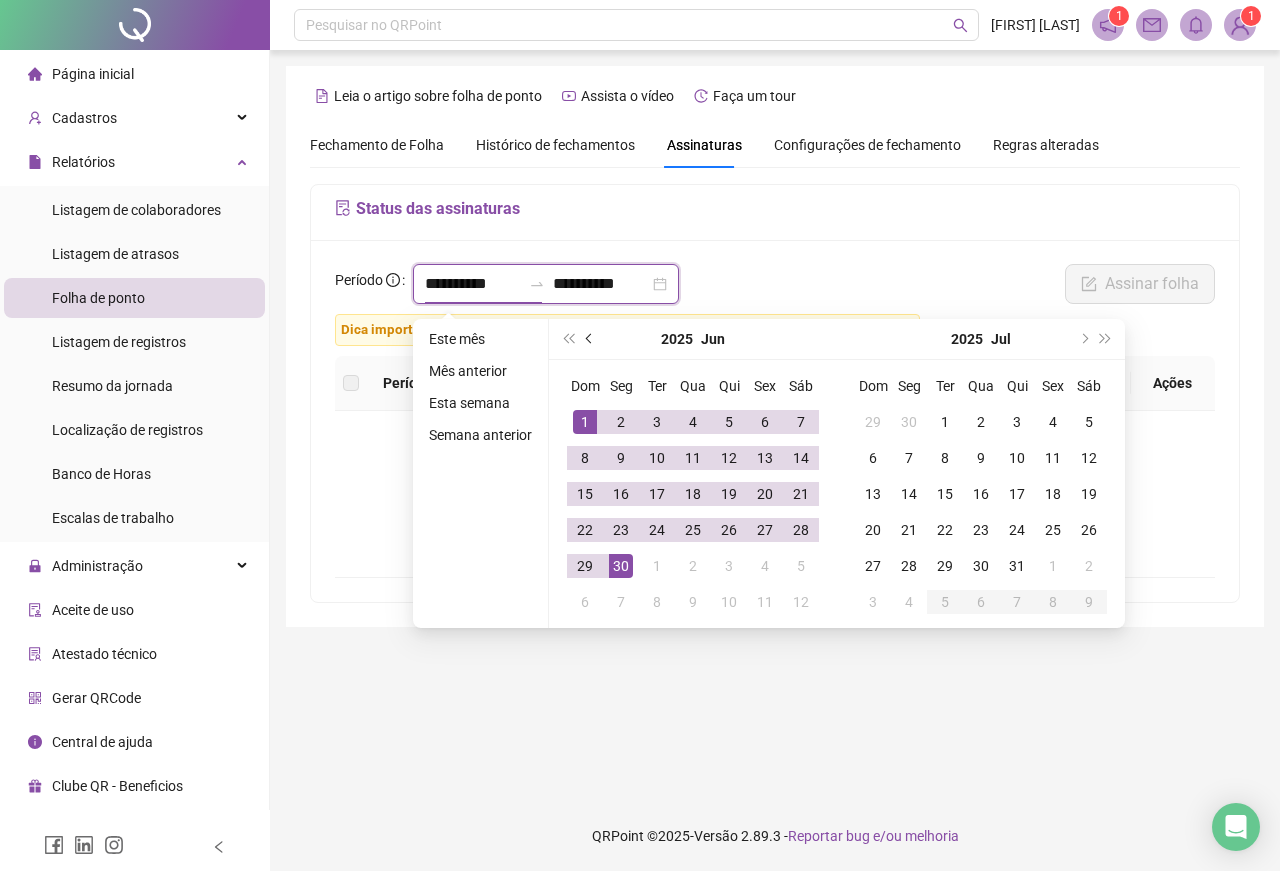 type on "**********" 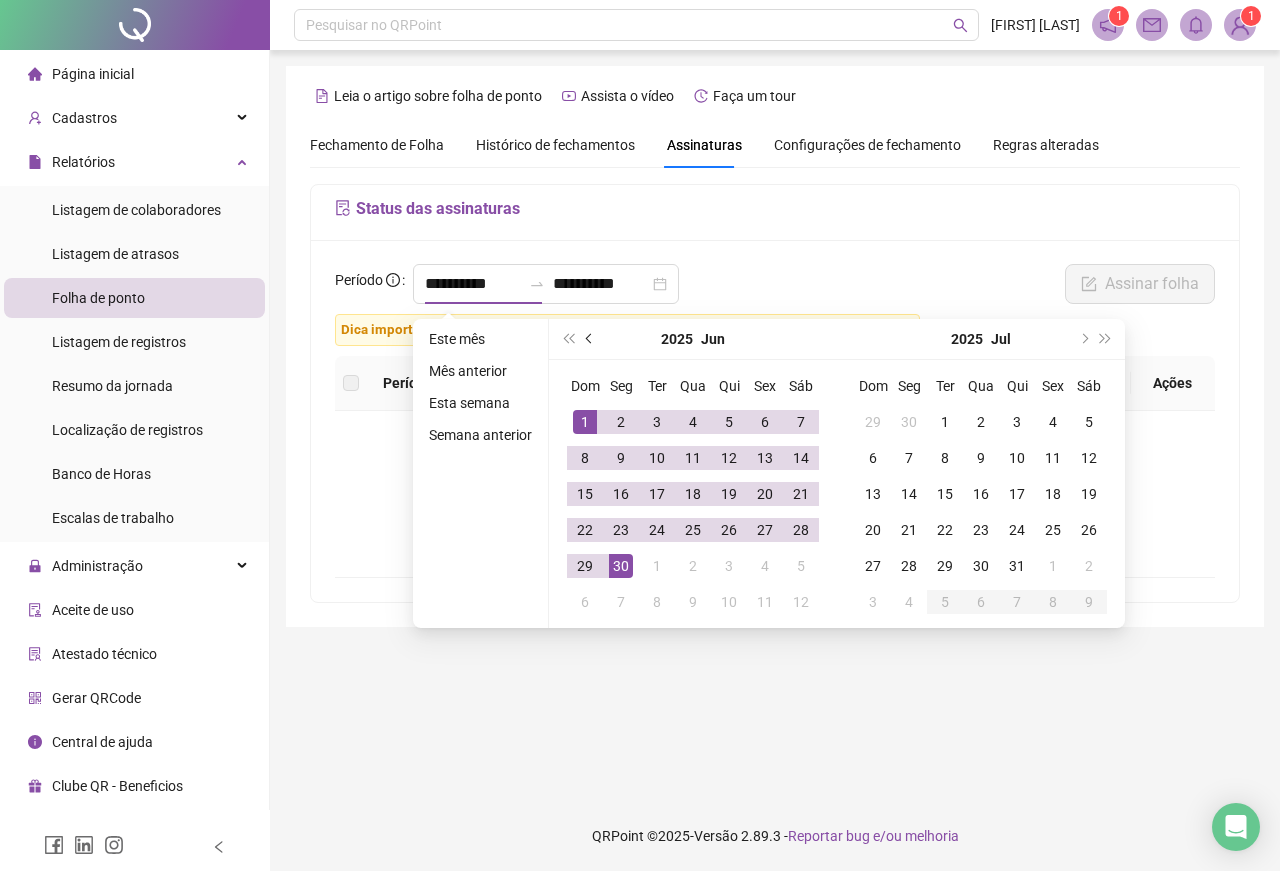 click at bounding box center (591, 339) 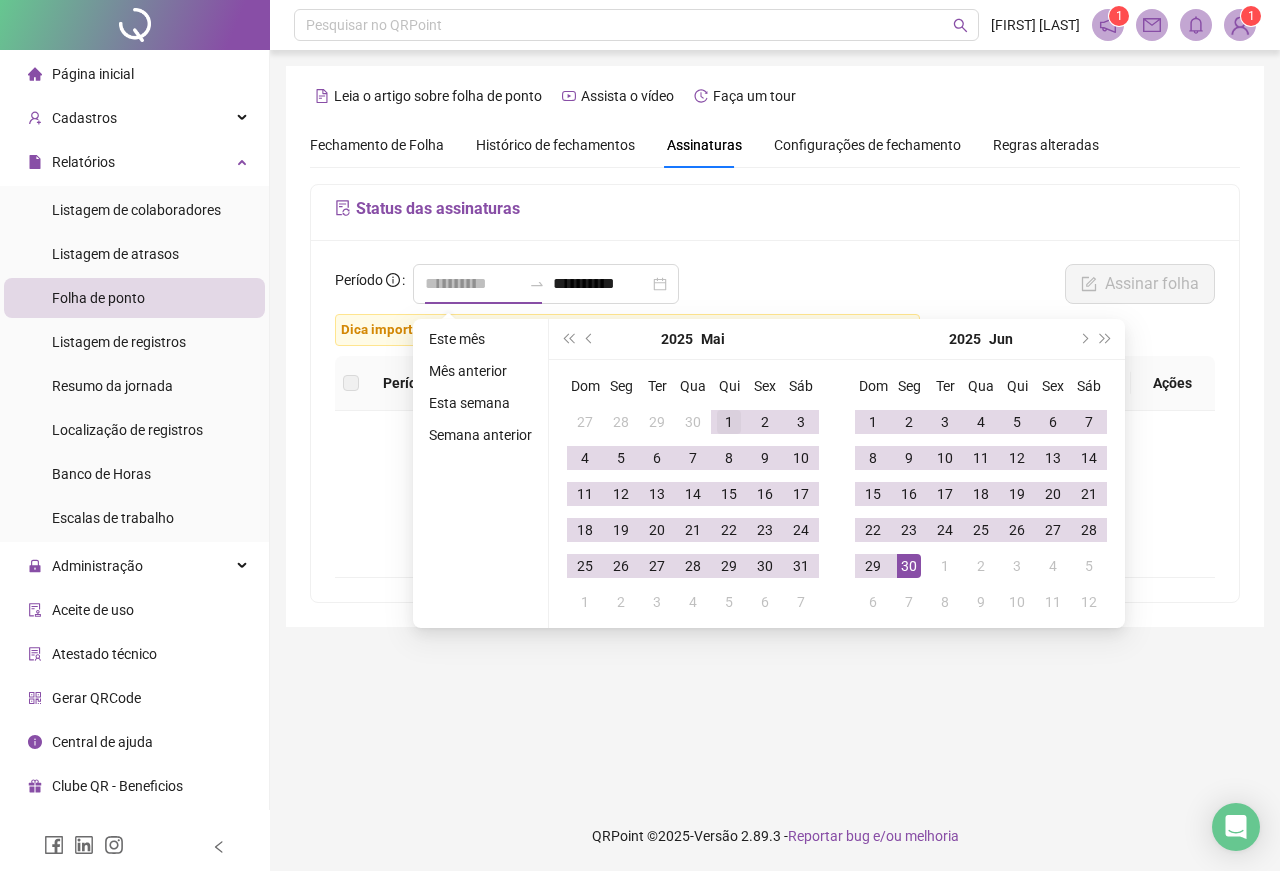 type on "**********" 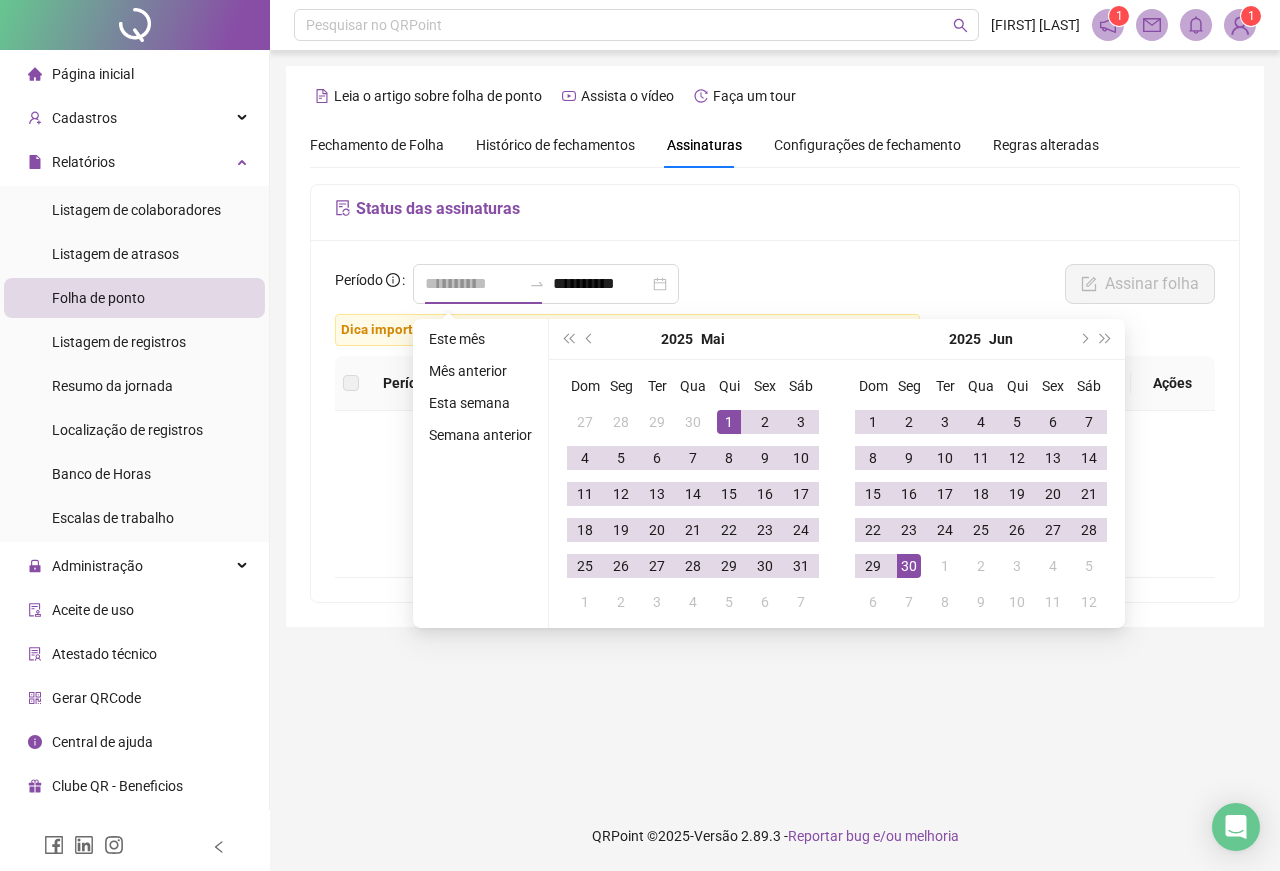 click on "1" at bounding box center [729, 422] 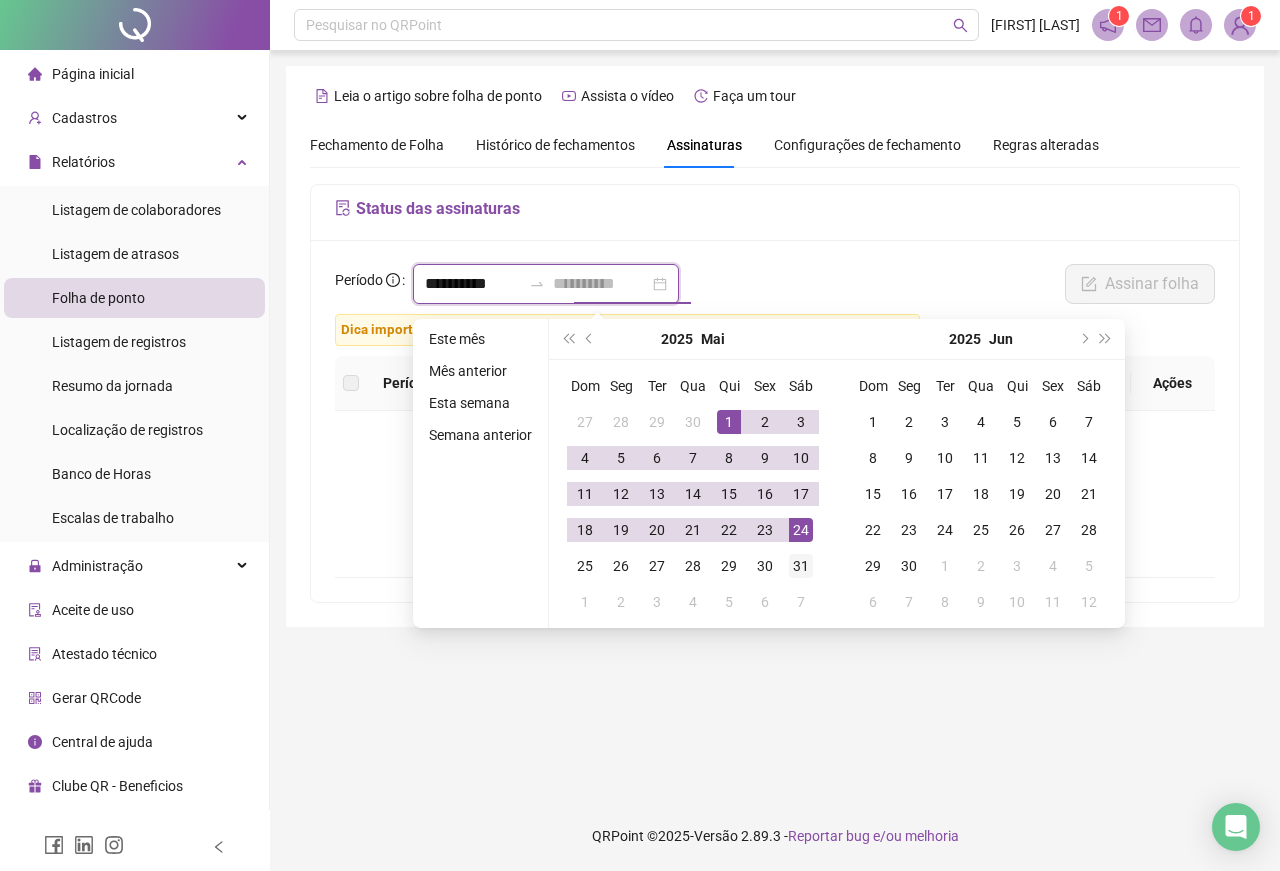 type on "**********" 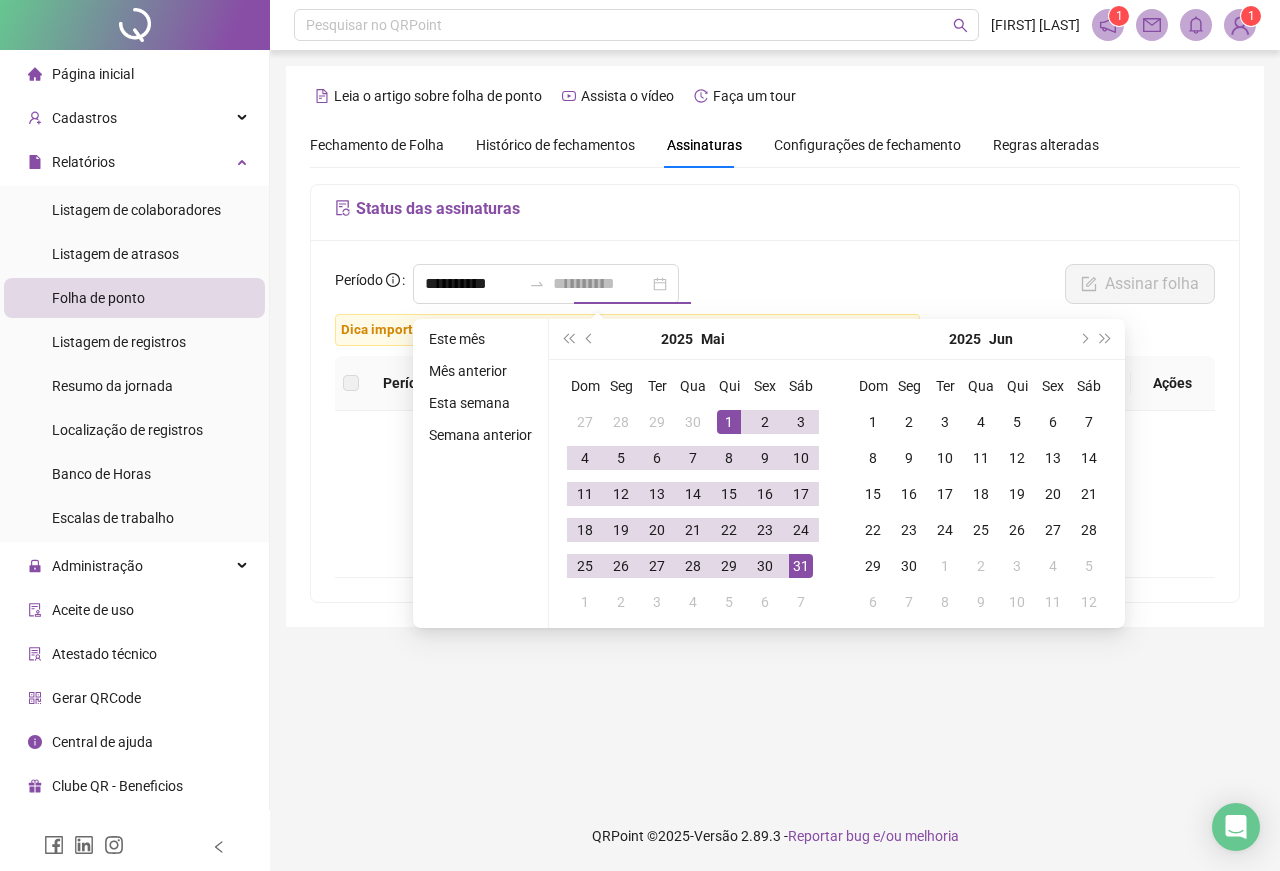 click on "31" at bounding box center [801, 566] 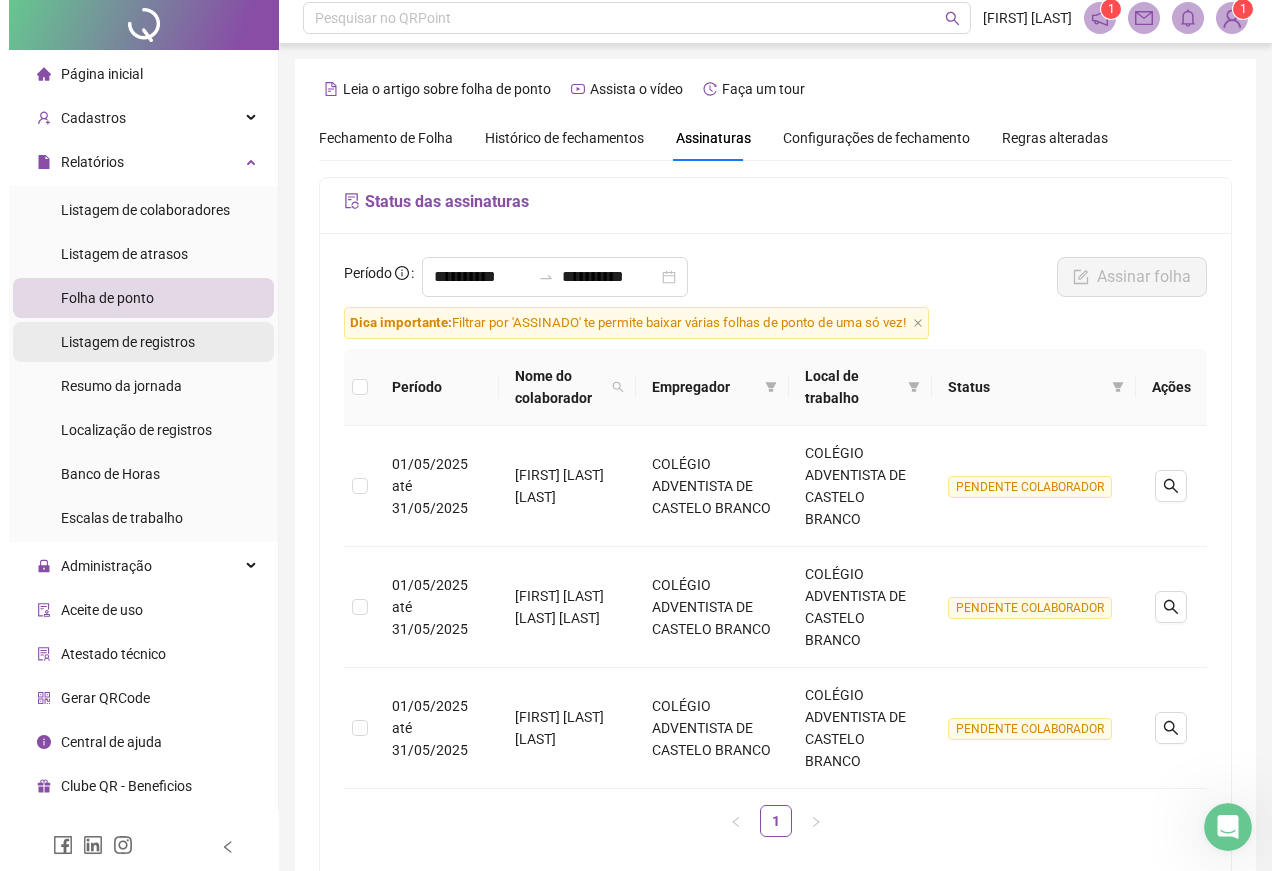 scroll, scrollTop: 0, scrollLeft: 0, axis: both 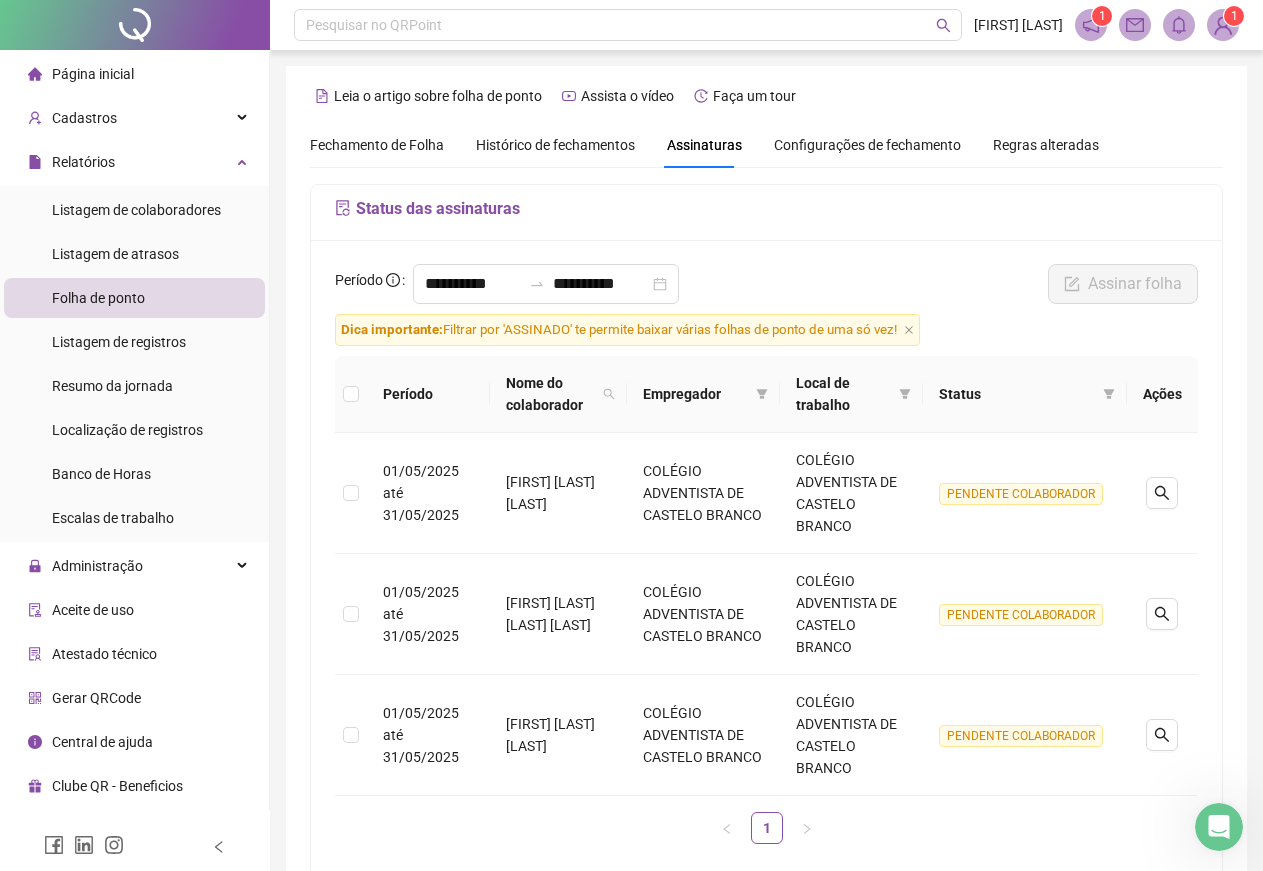 click on "Histórico de fechamentos" at bounding box center [555, 145] 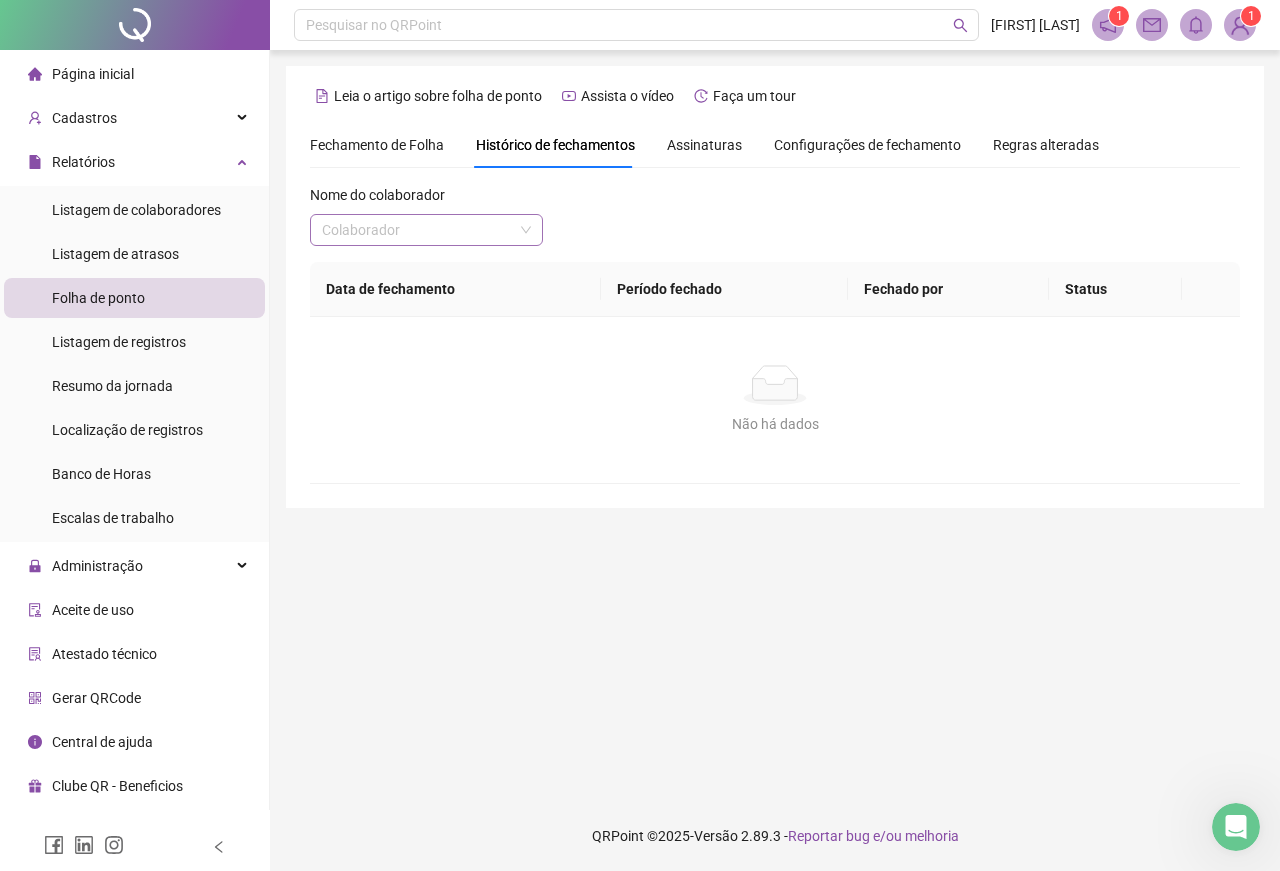 click at bounding box center (417, 230) 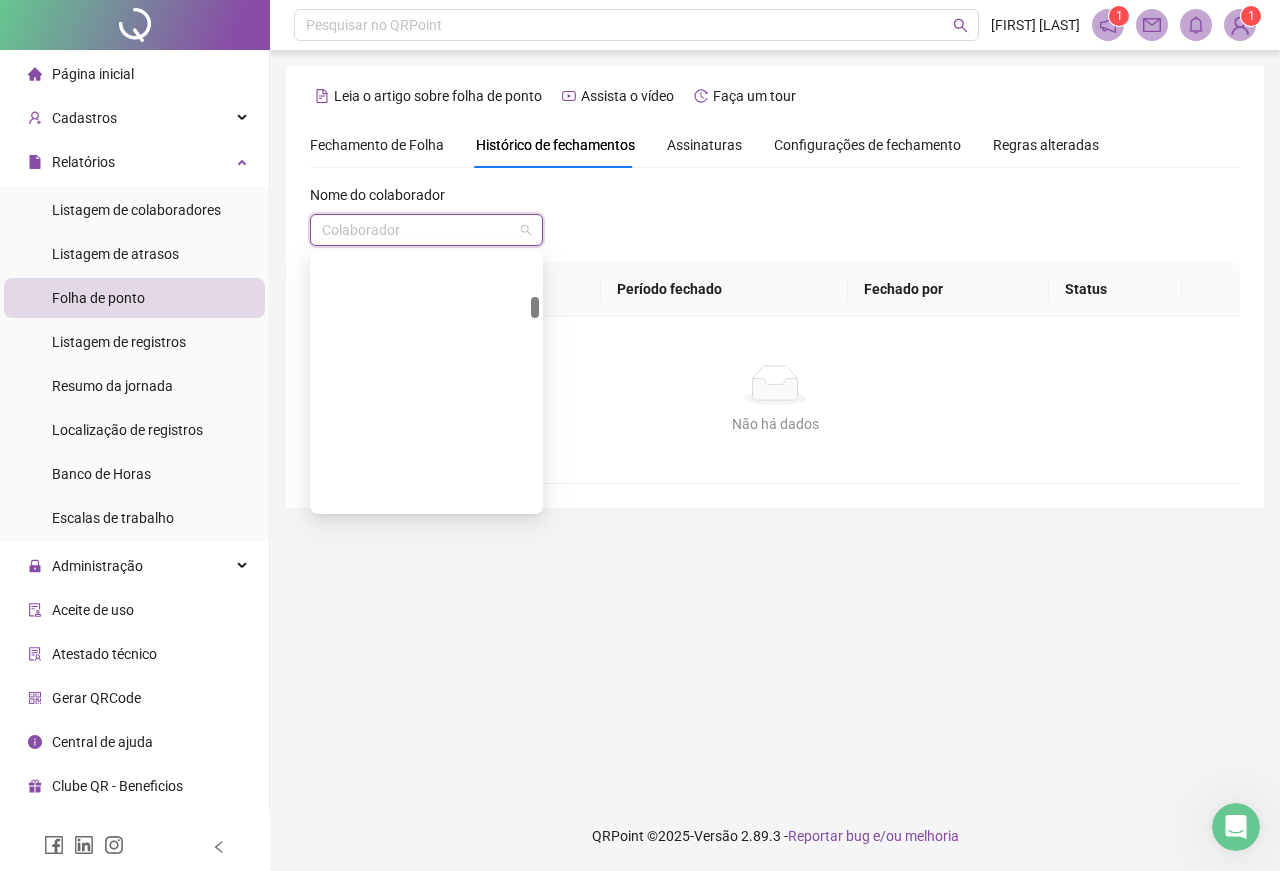 scroll, scrollTop: 510, scrollLeft: 0, axis: vertical 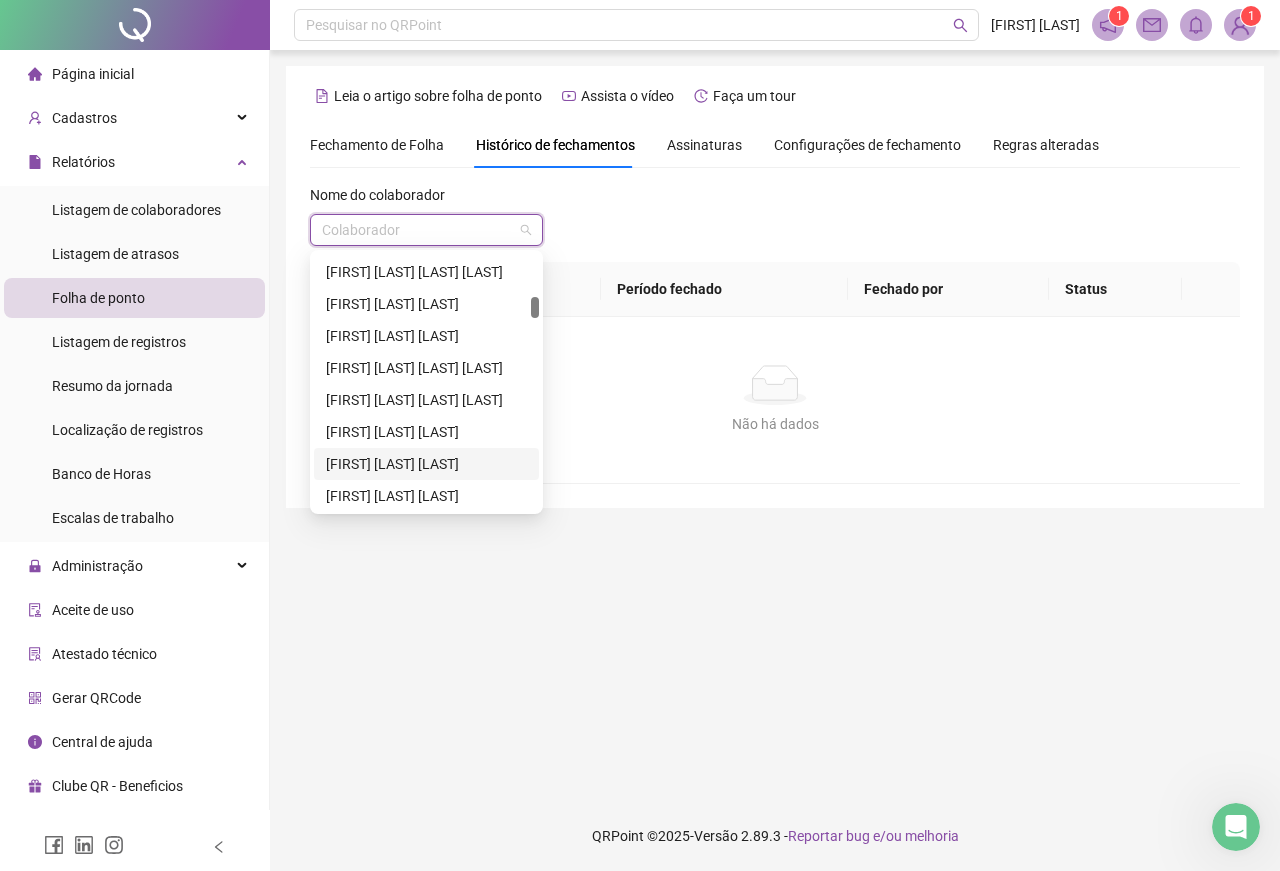 click on "ELIETE FARIAS DA SILVA" at bounding box center (426, 464) 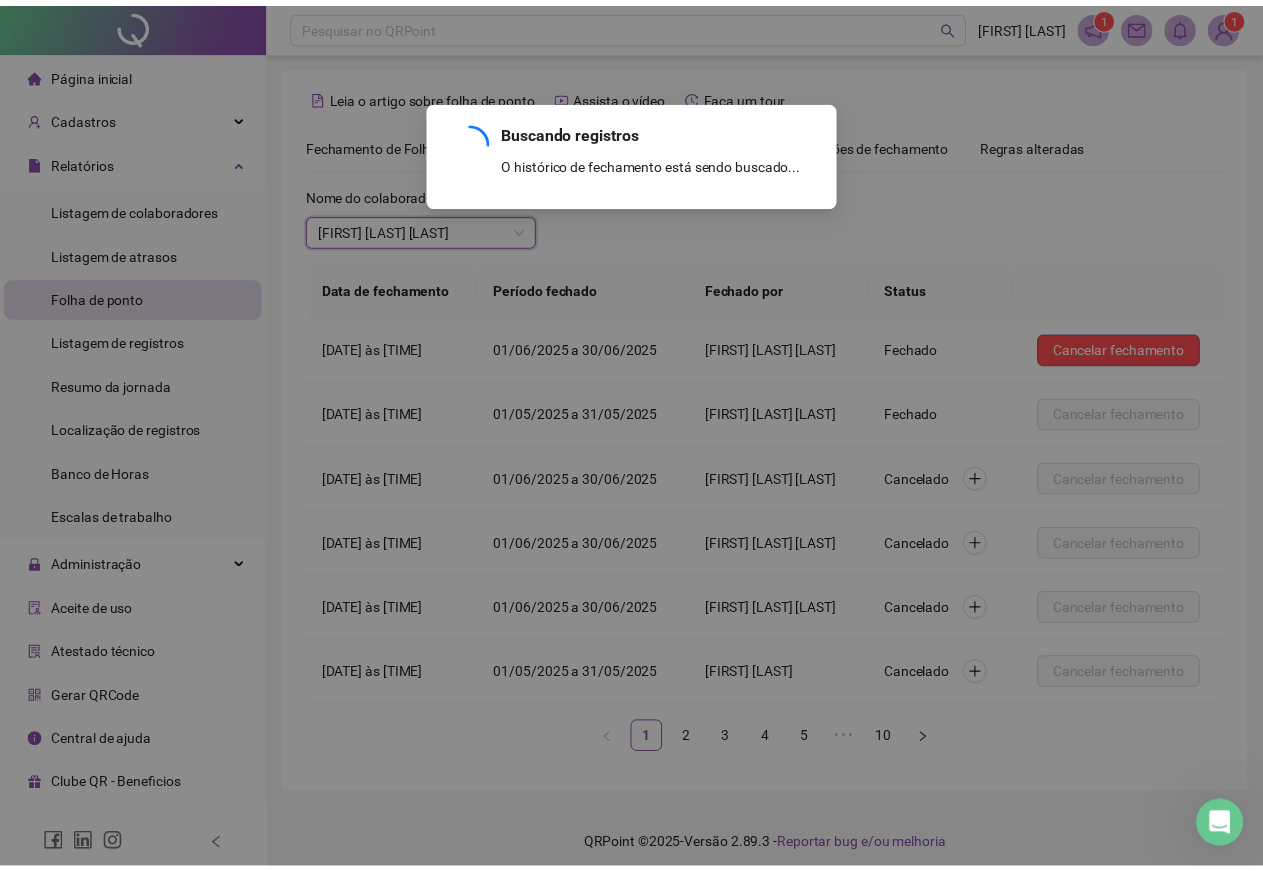 scroll, scrollTop: 82, scrollLeft: 0, axis: vertical 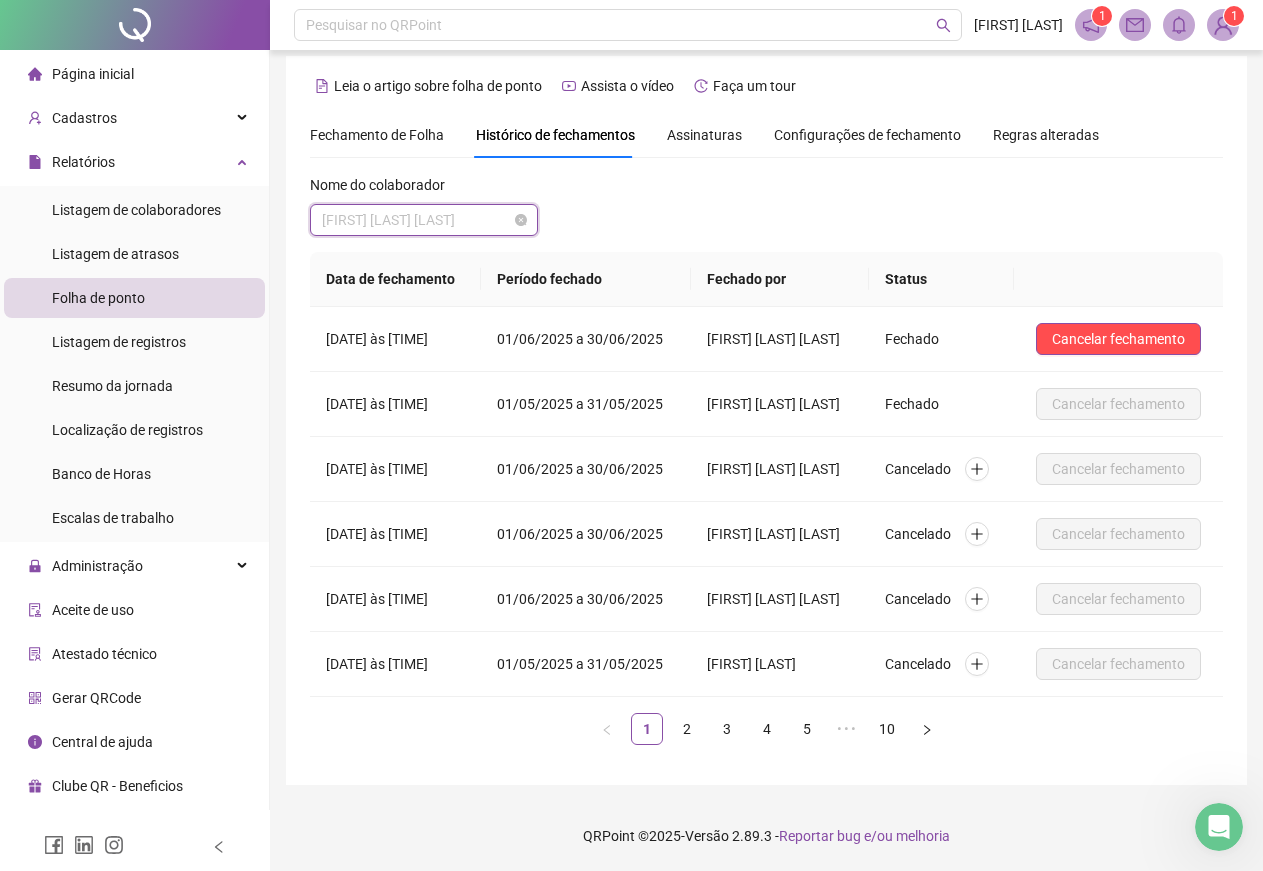 click on "ELIETE FARIAS DA SILVA" at bounding box center [424, 220] 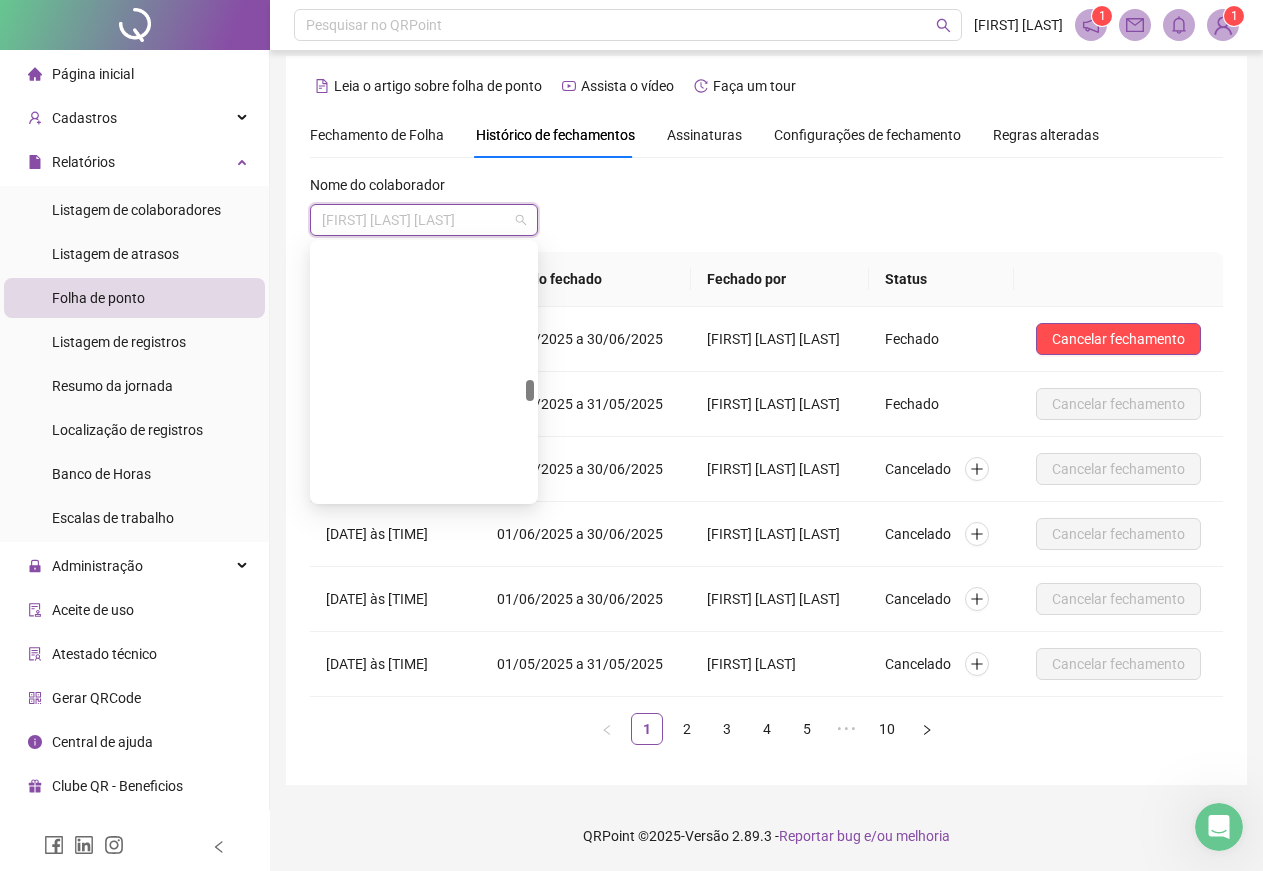 scroll, scrollTop: 1632, scrollLeft: 0, axis: vertical 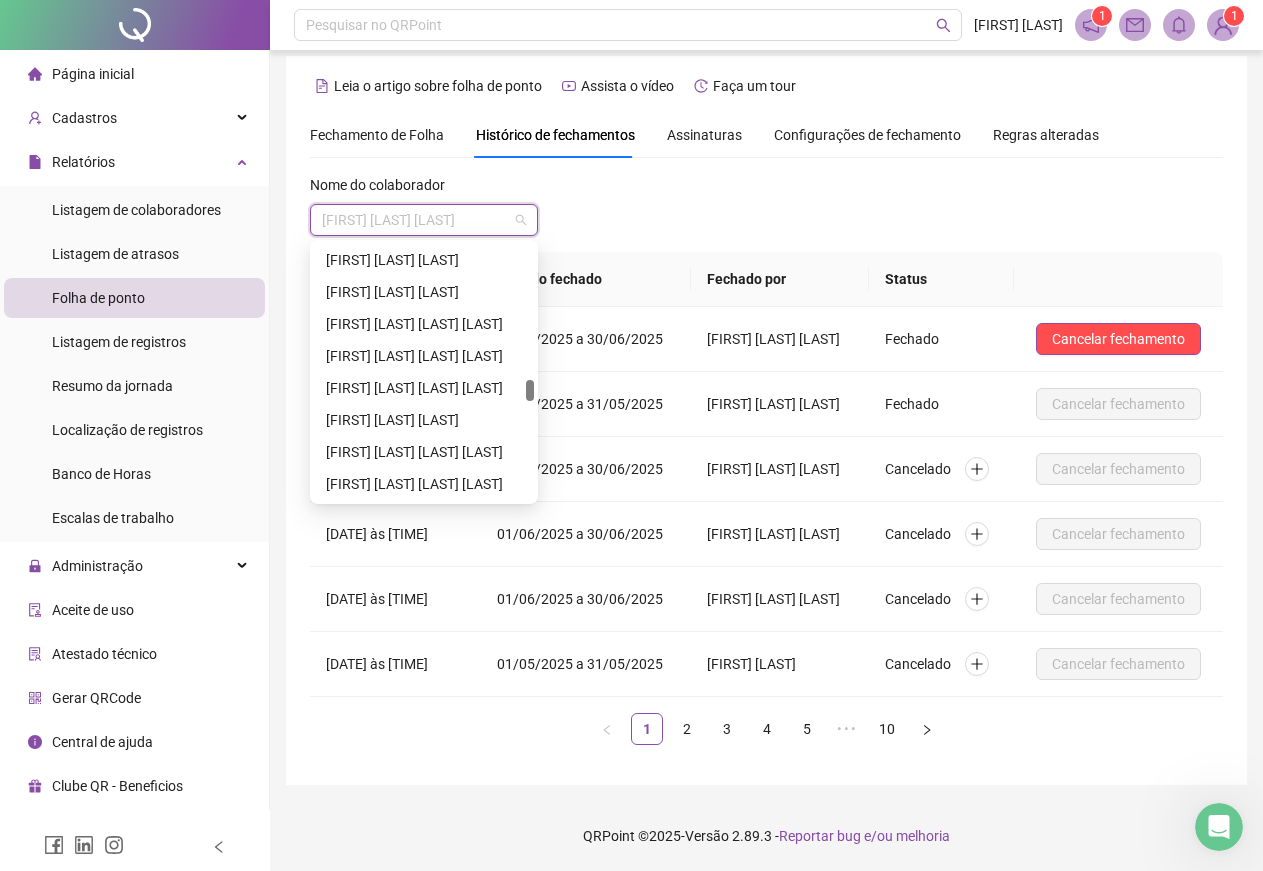 click on "Lourival dos Anjos Ferreira Neto" at bounding box center [424, 452] 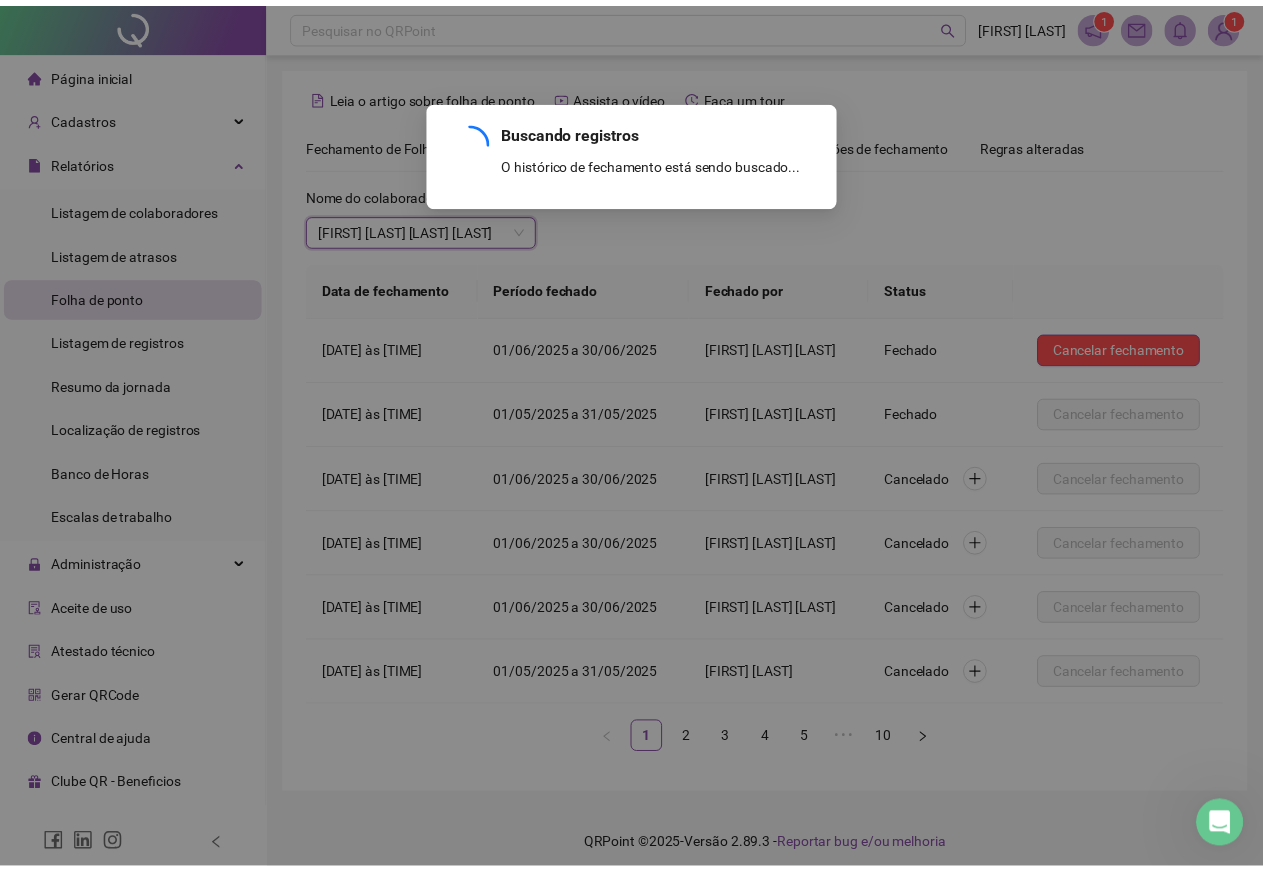 scroll, scrollTop: 82, scrollLeft: 0, axis: vertical 